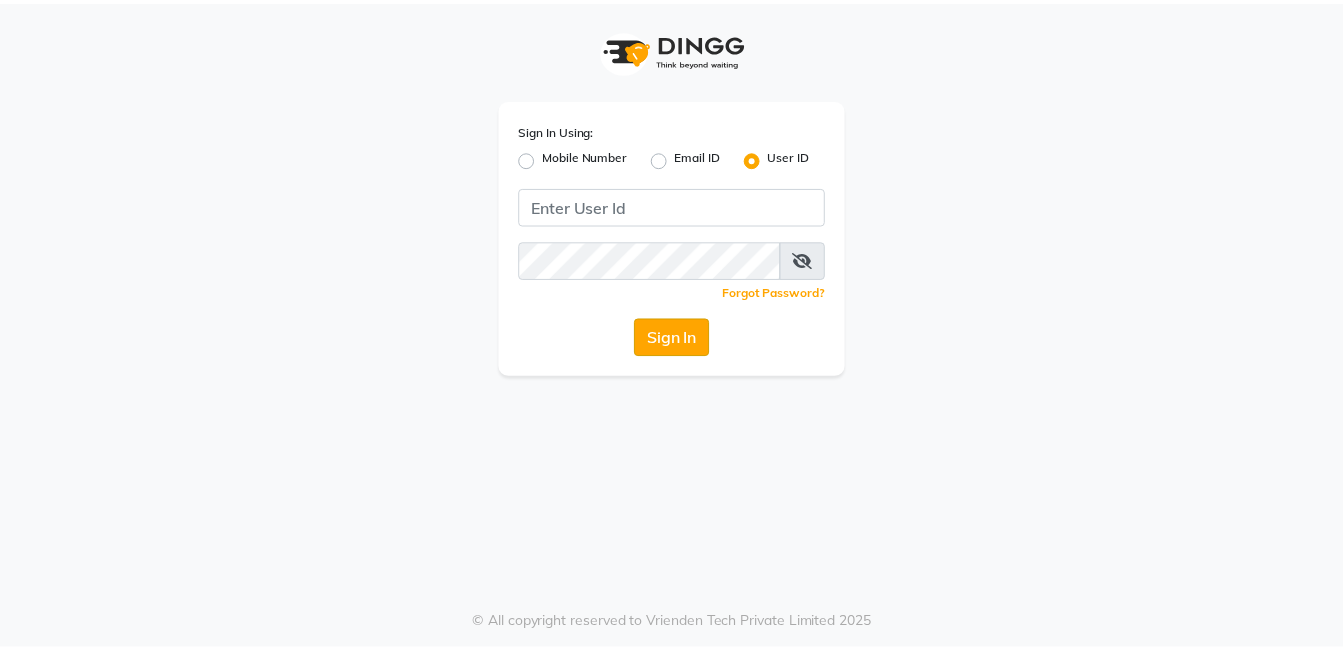 scroll, scrollTop: 0, scrollLeft: 0, axis: both 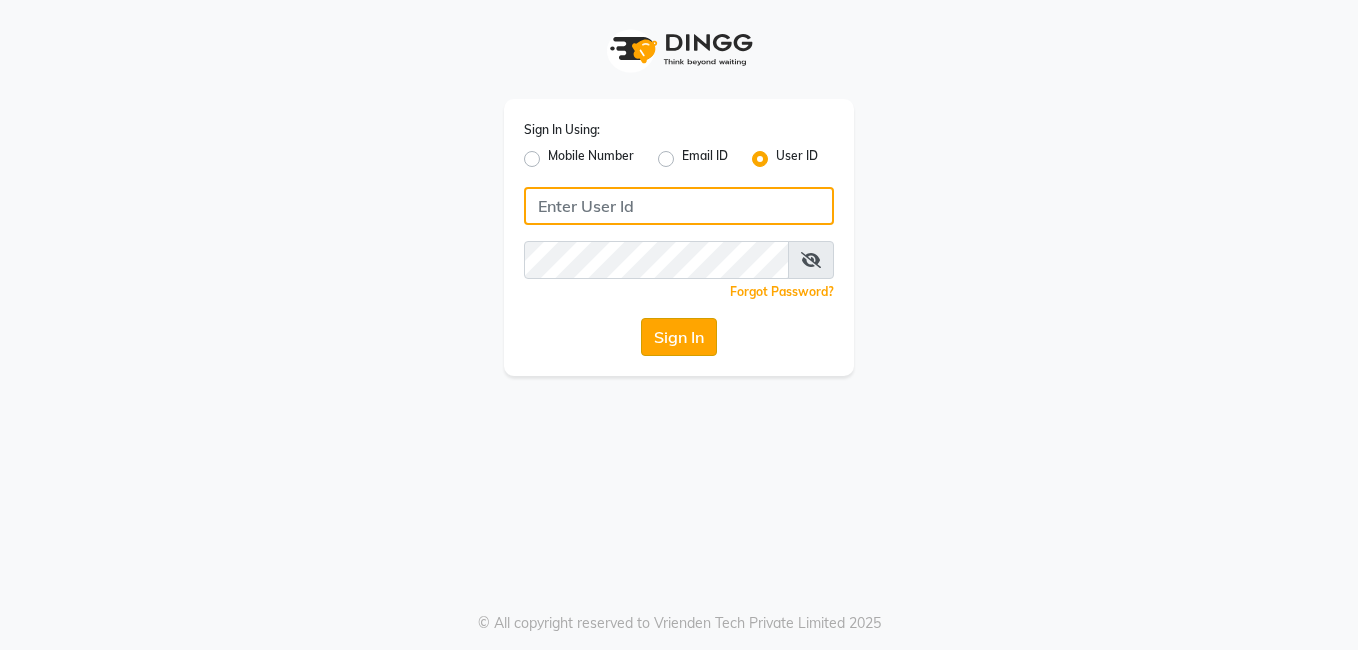 type on "loris" 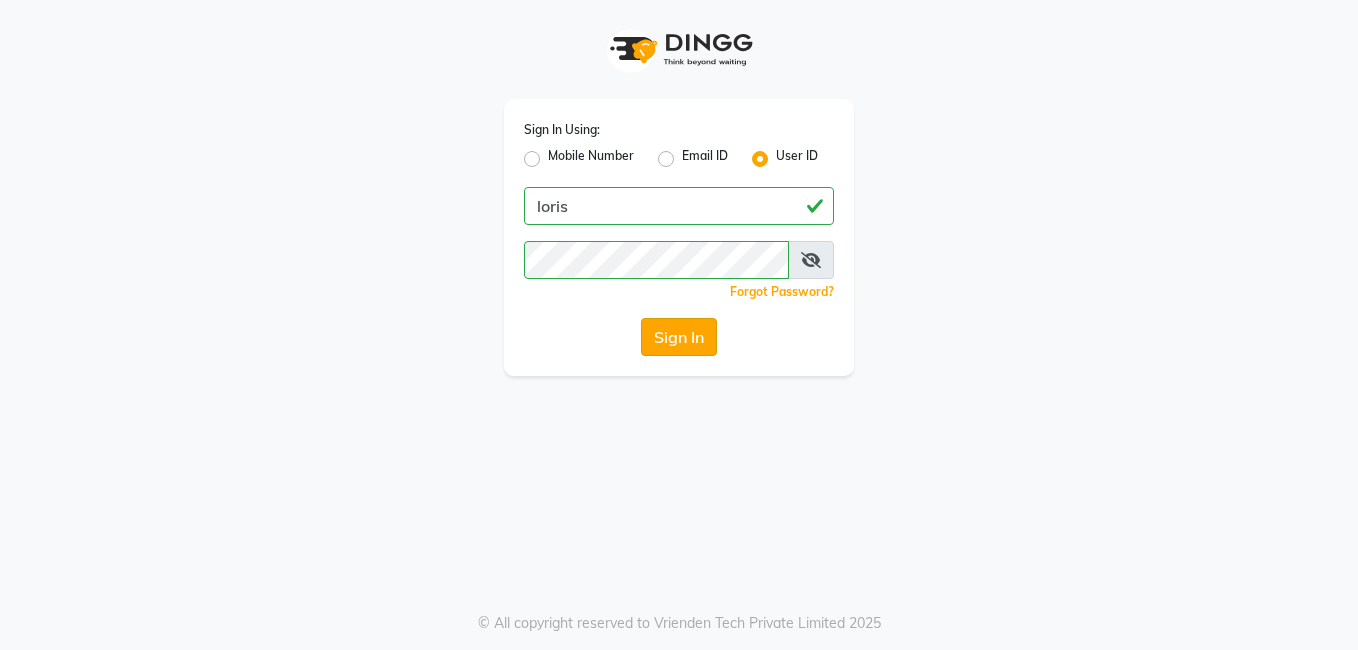 click on "Sign In" 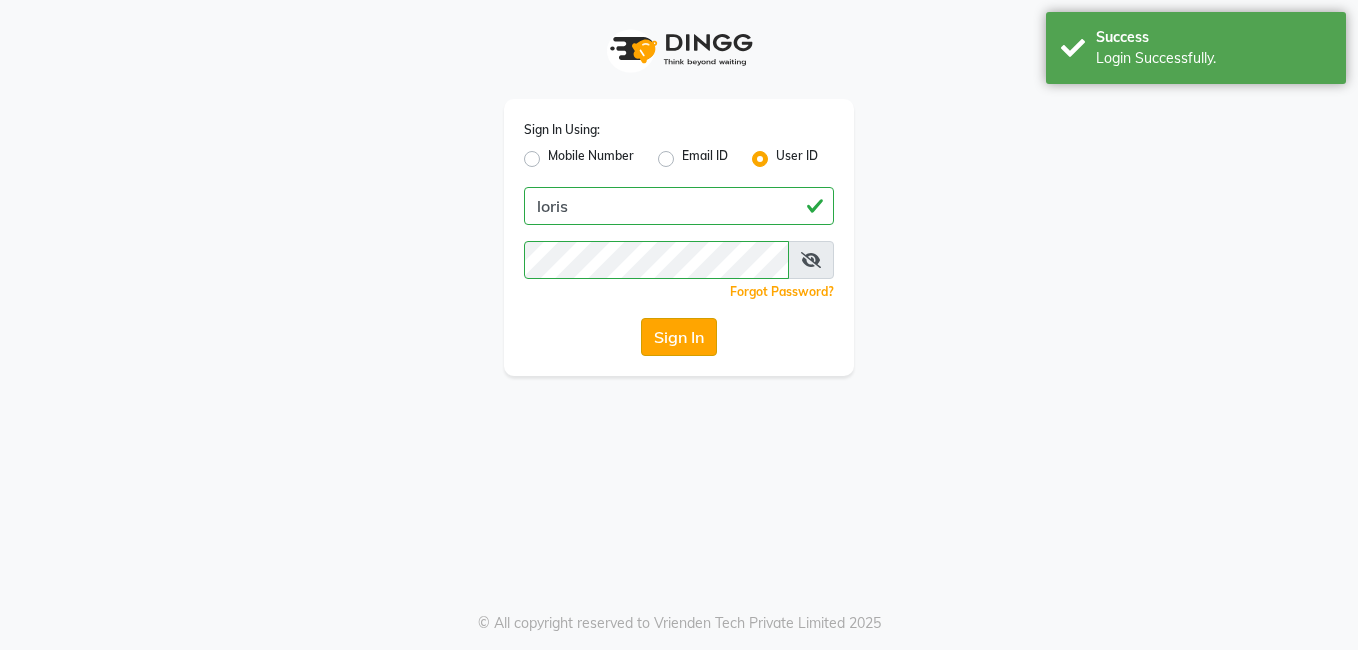 select on "service" 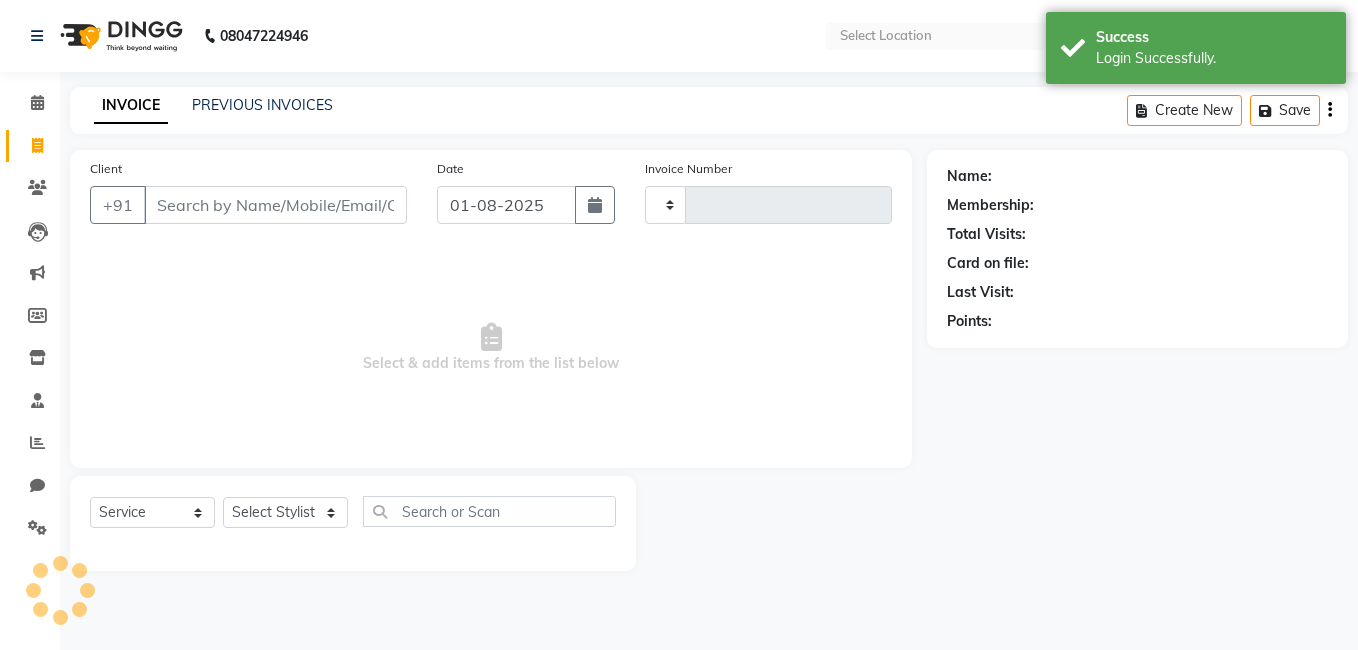 select on "en" 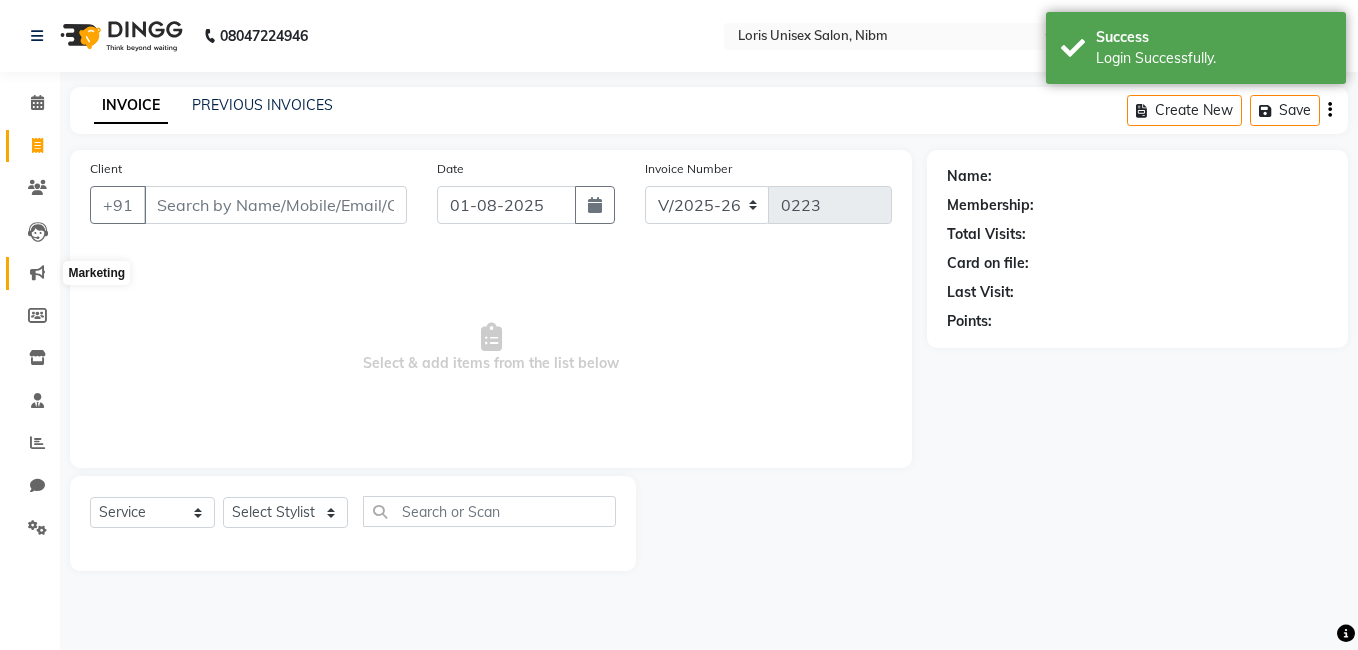 click 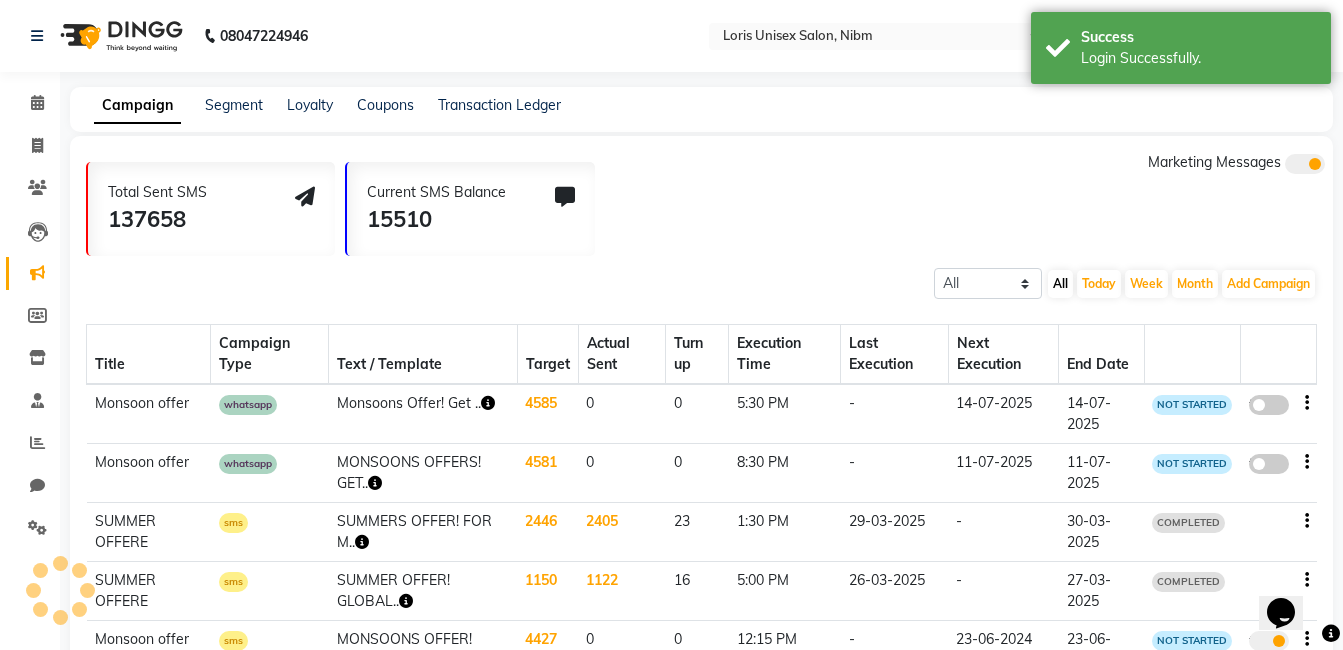 scroll, scrollTop: 0, scrollLeft: 0, axis: both 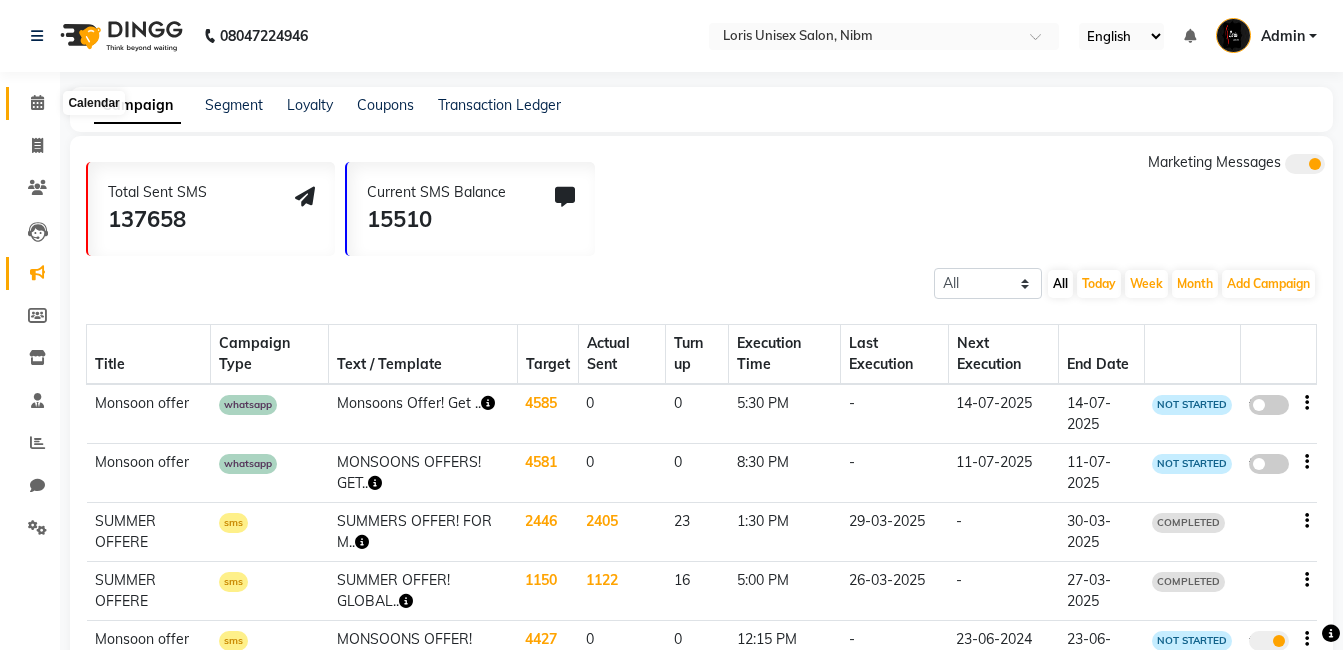 click 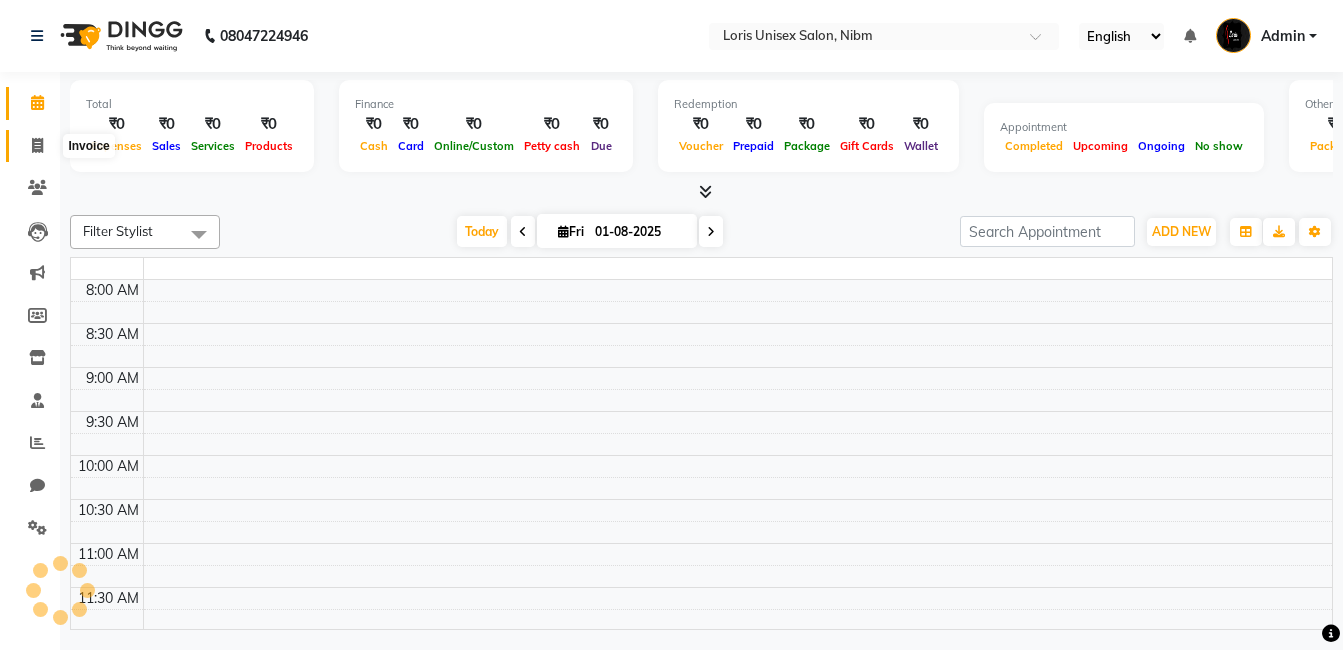 click 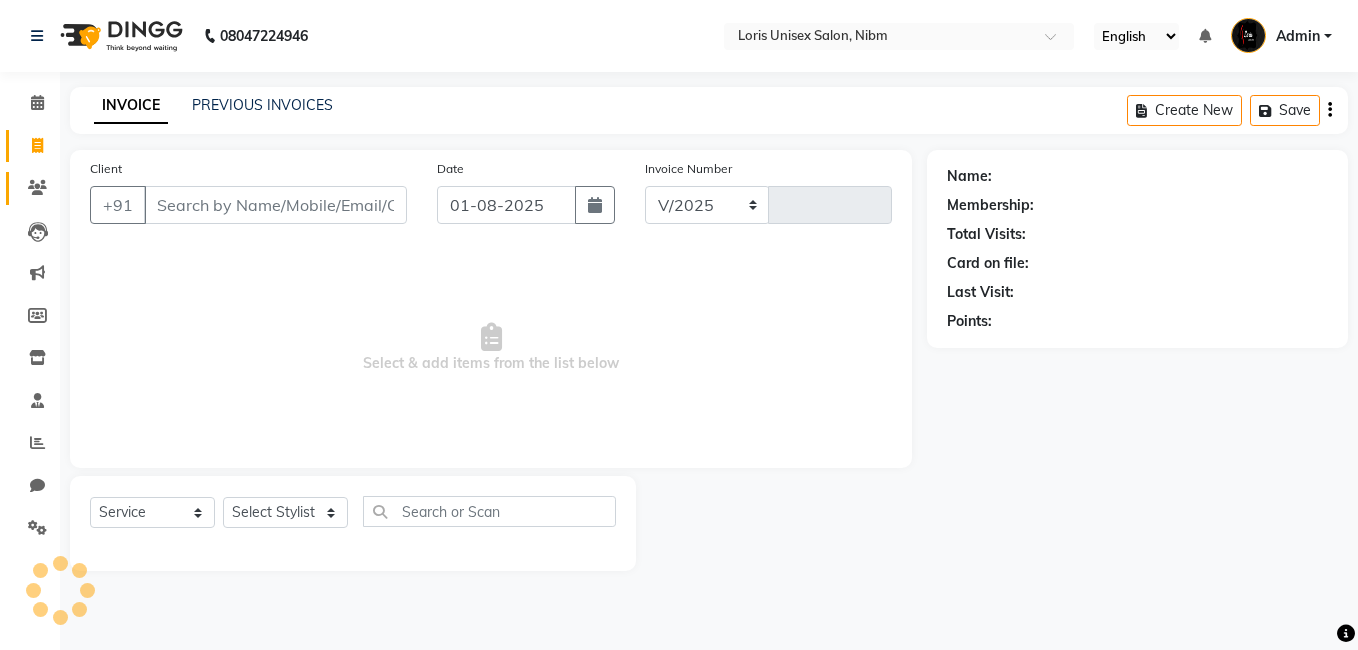 select on "2893" 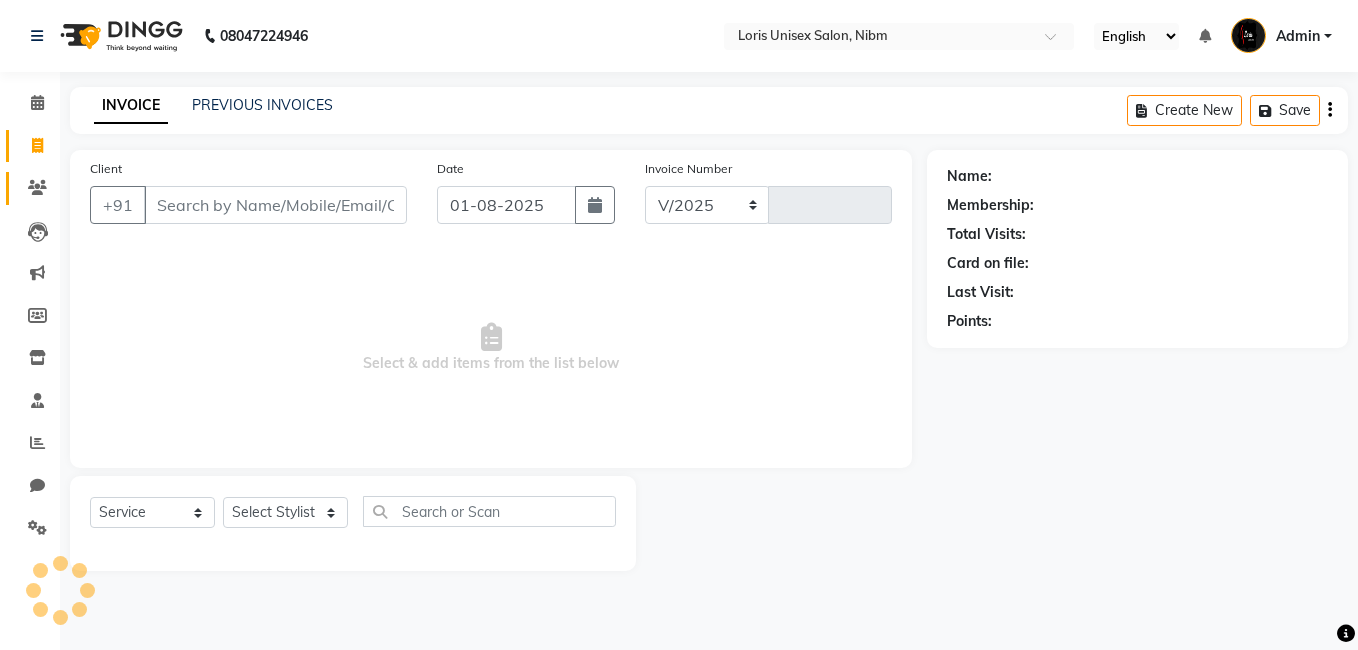 type on "0223" 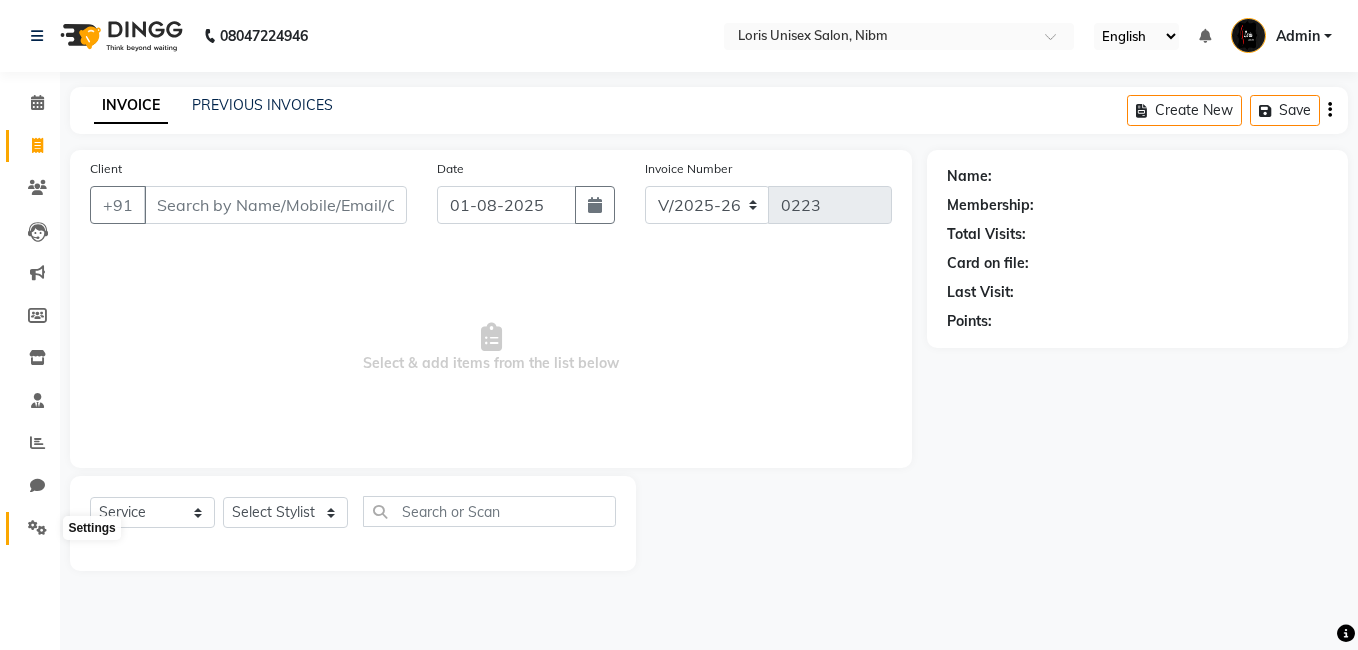 click 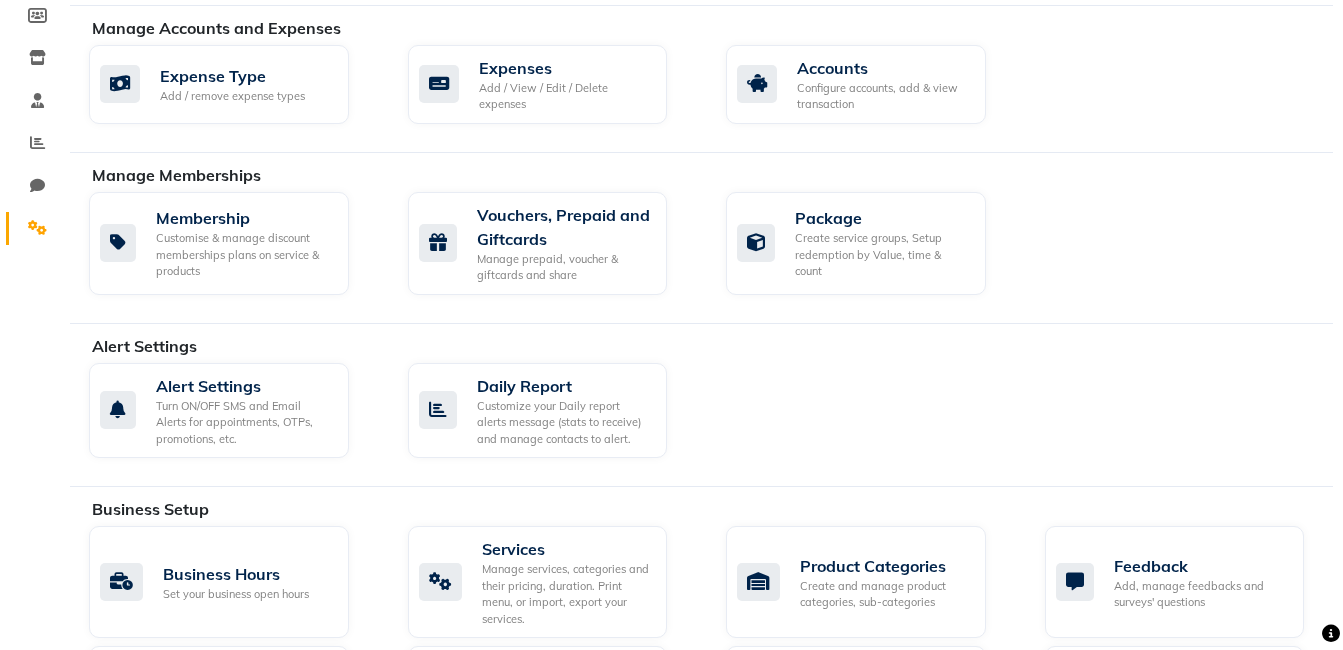 scroll, scrollTop: 314, scrollLeft: 0, axis: vertical 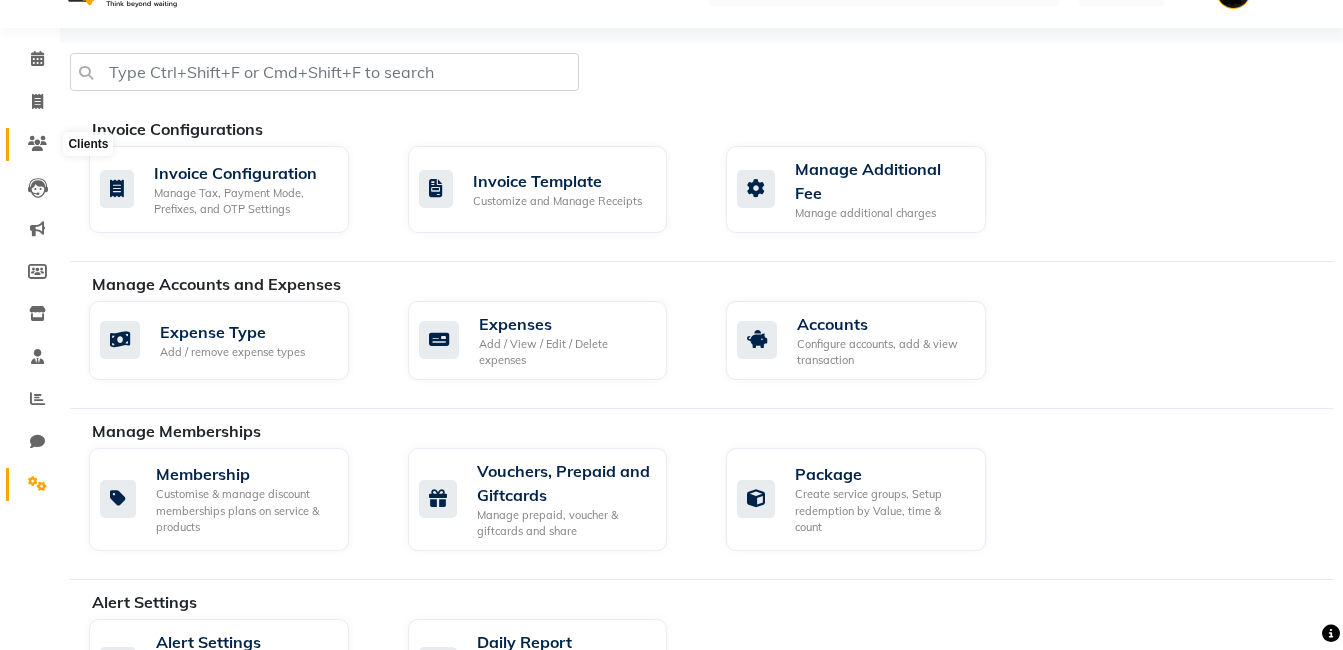 click 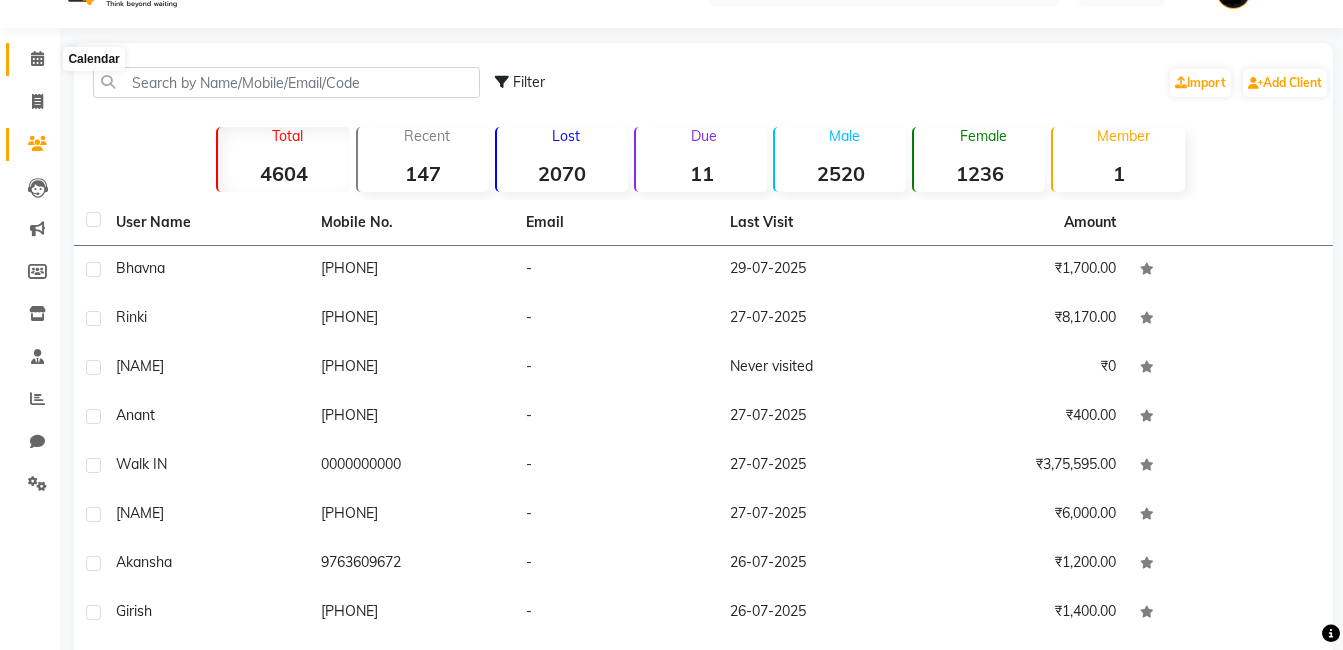 click 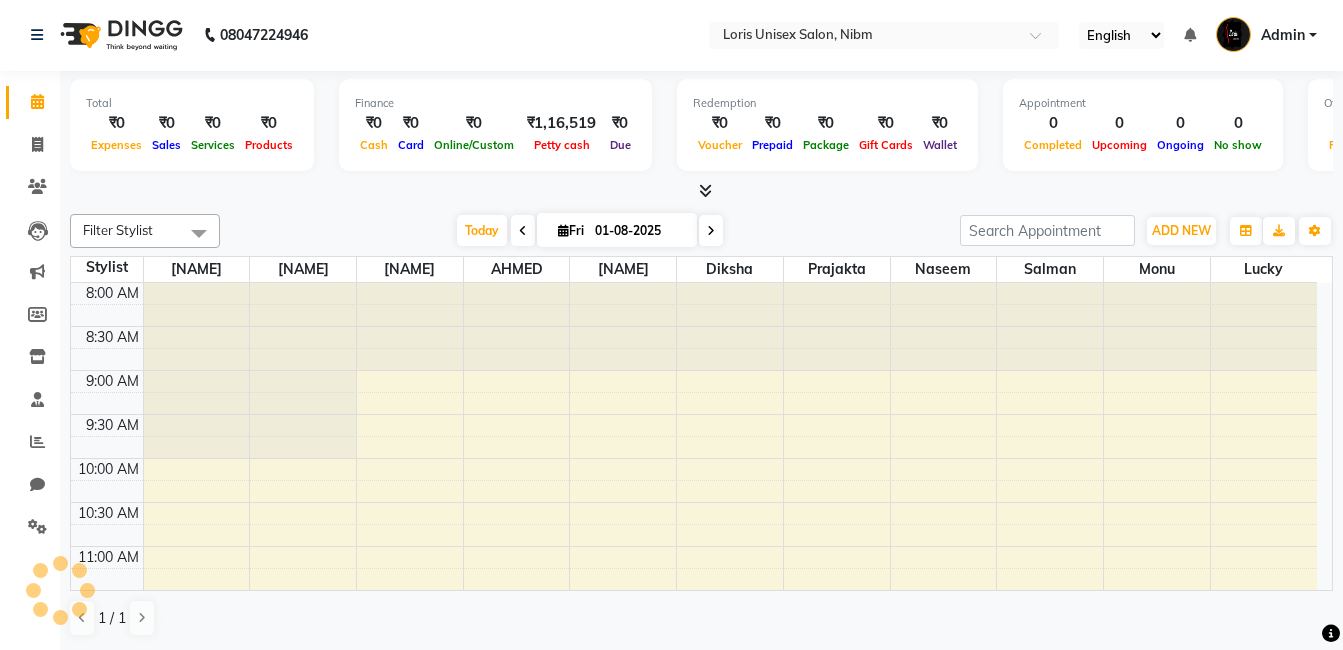 scroll, scrollTop: 0, scrollLeft: 0, axis: both 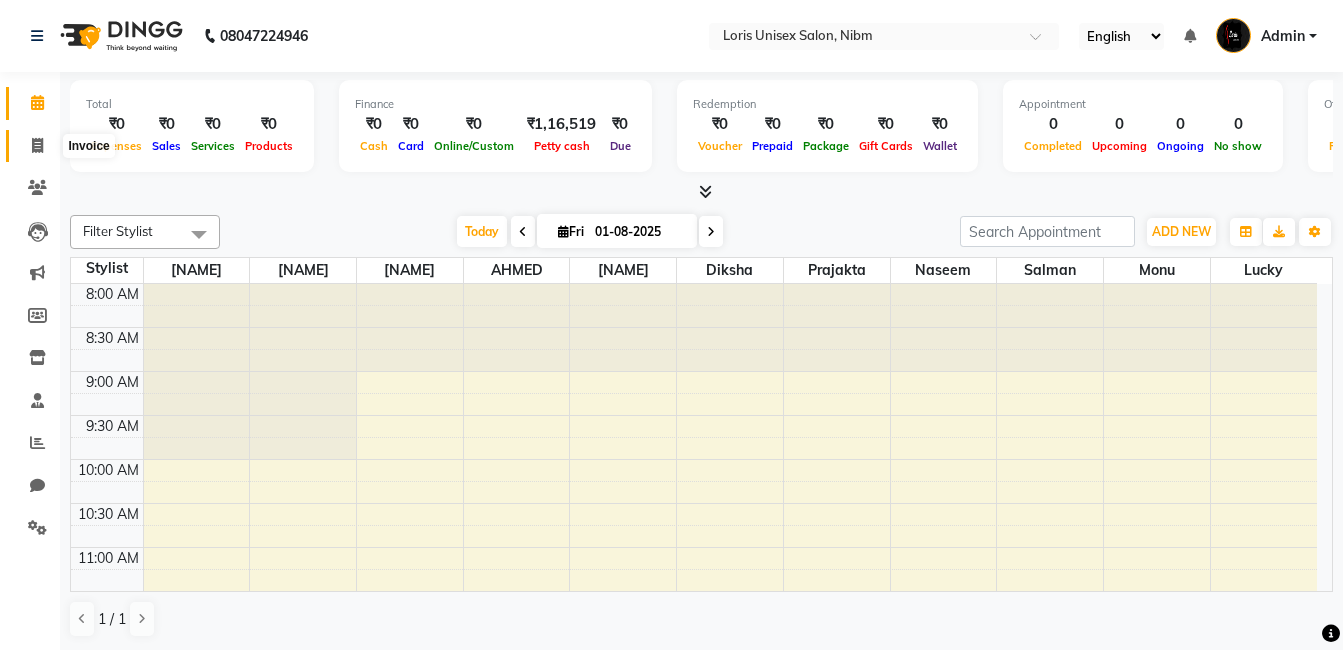 click 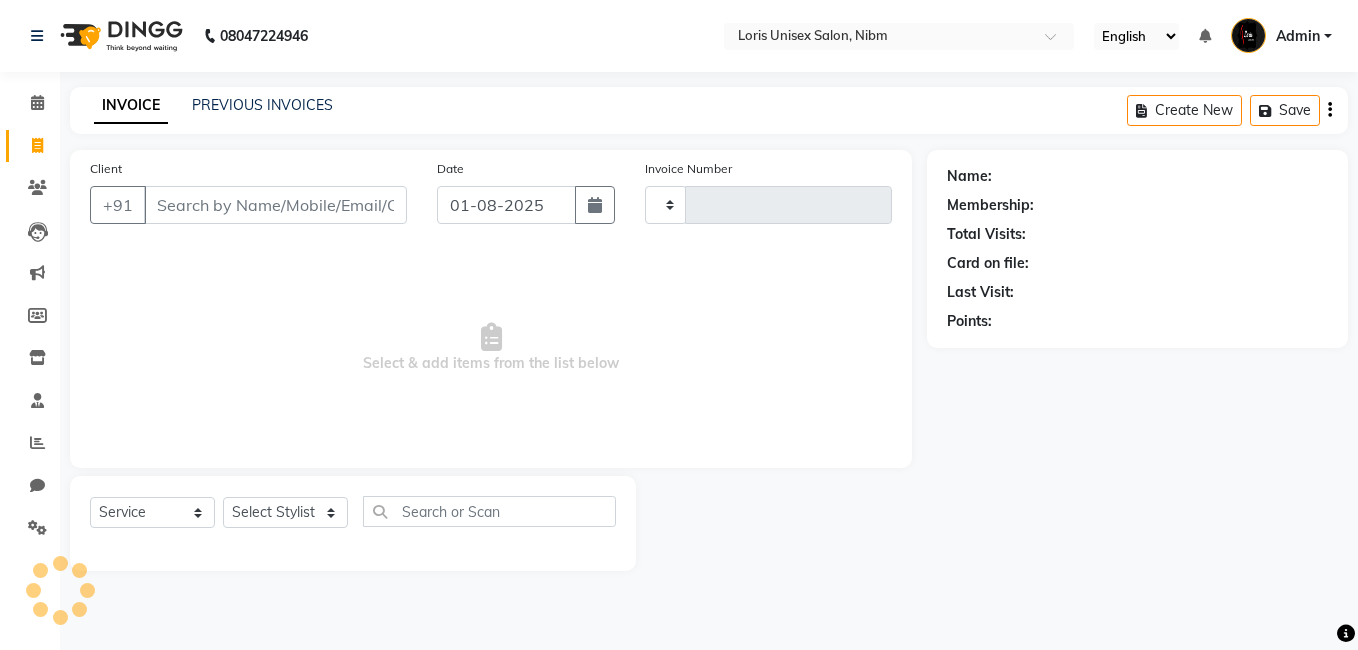 type on "0223" 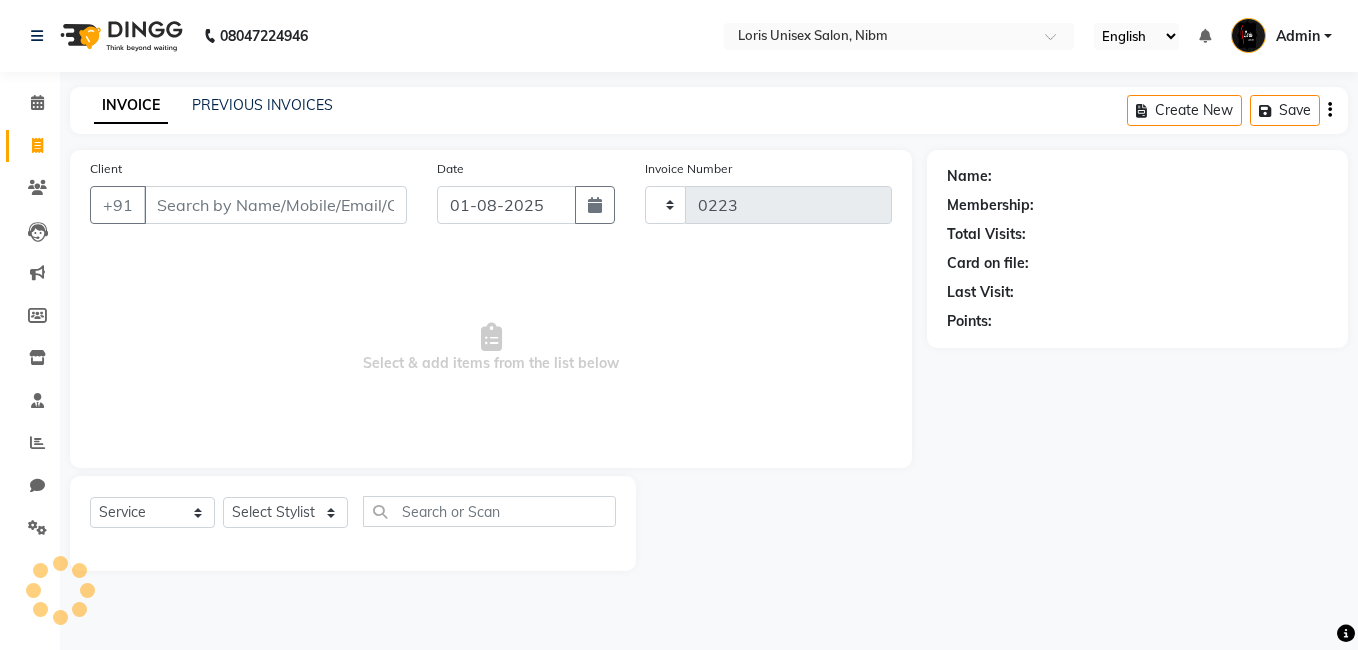 select on "2893" 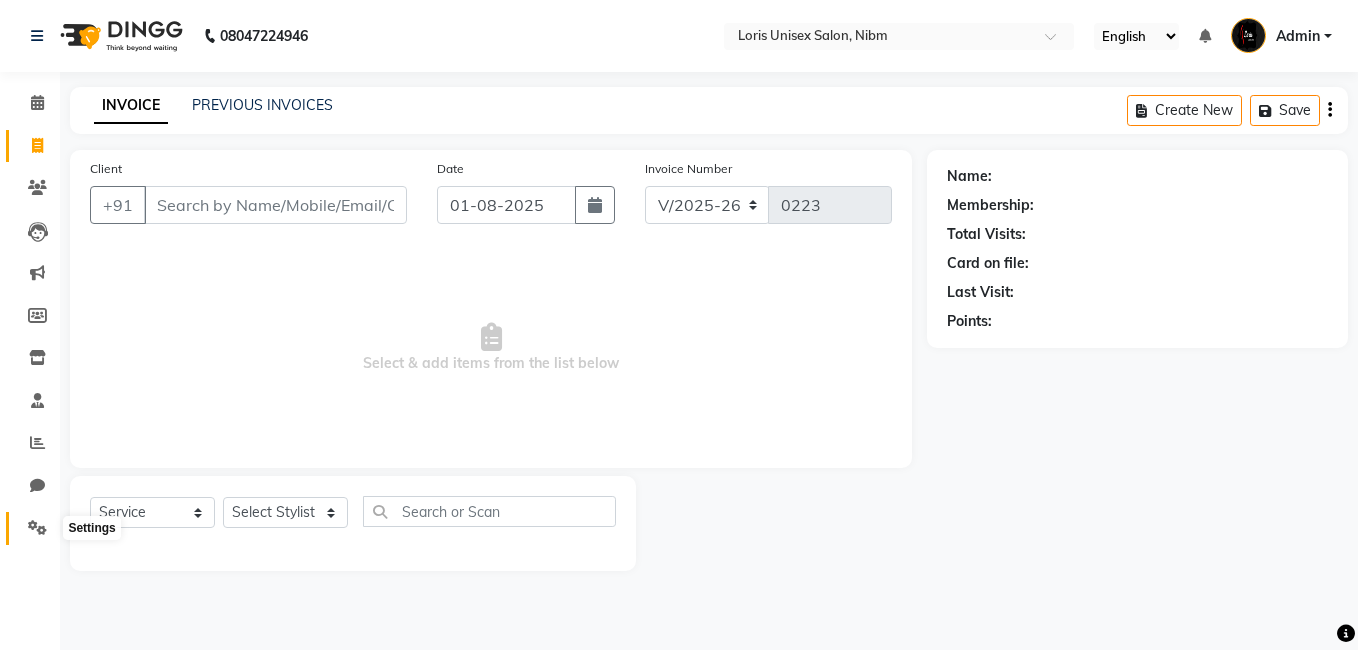 click 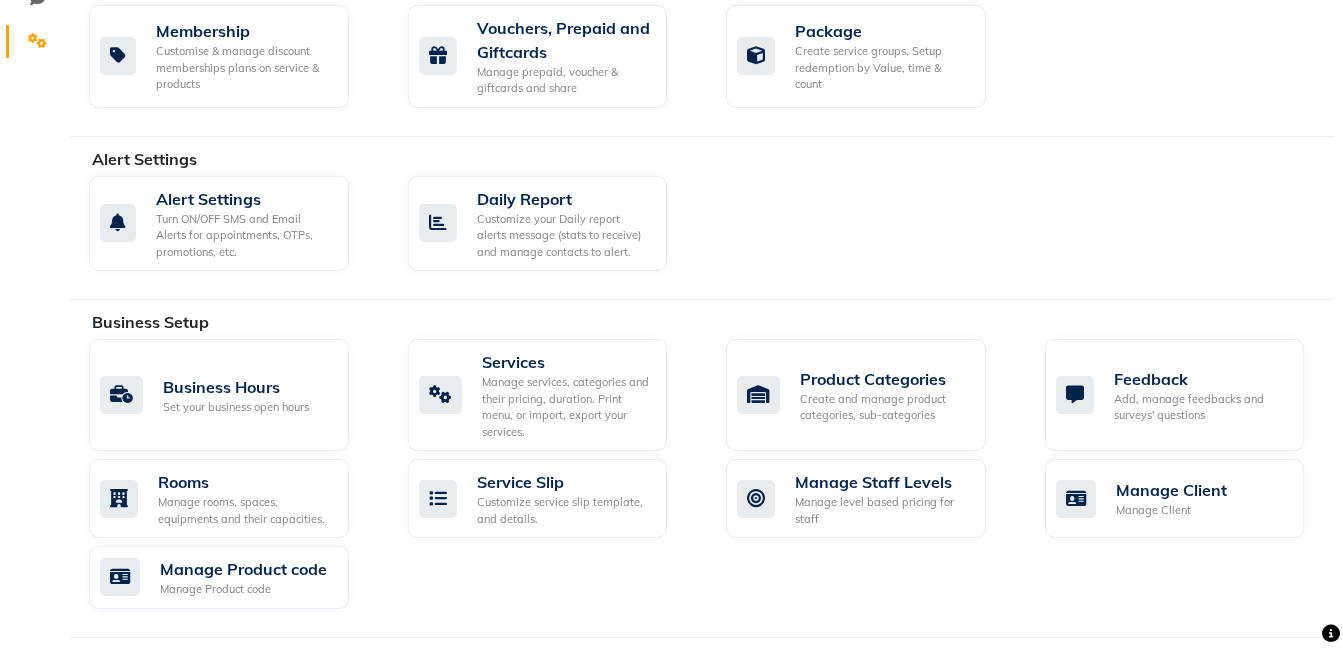 scroll, scrollTop: 501, scrollLeft: 0, axis: vertical 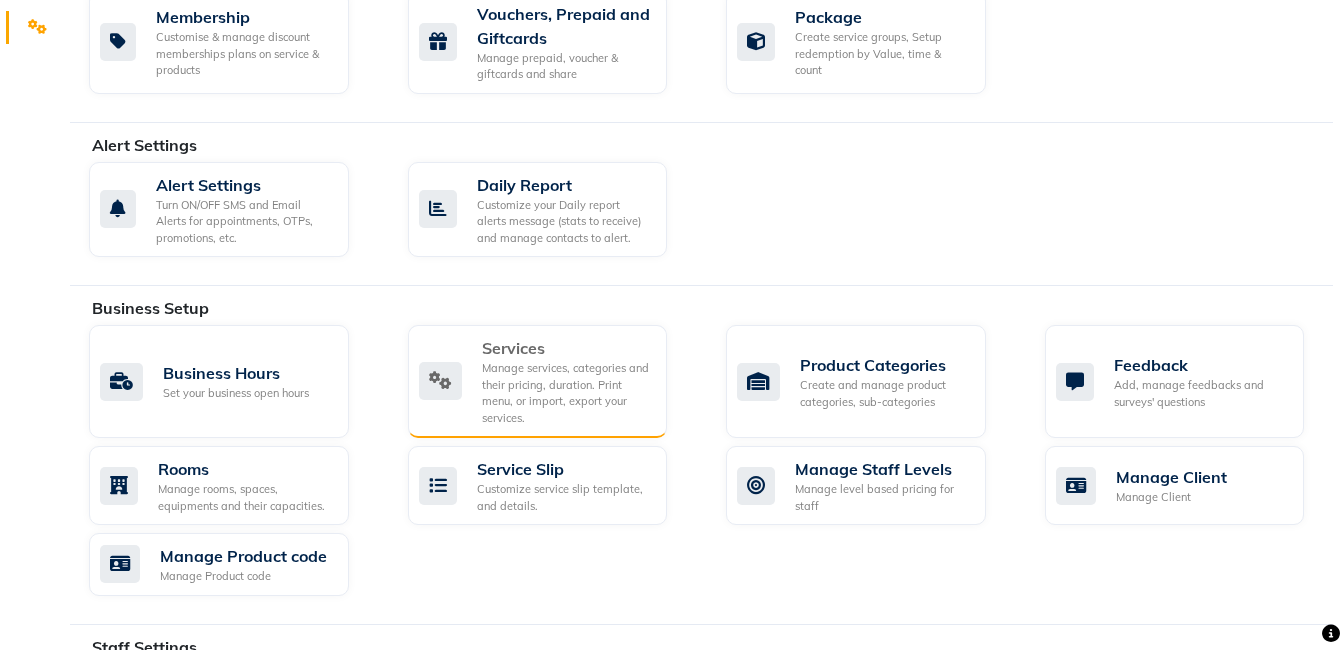 click on "Manage services, categories and their pricing, duration. Print menu, or import, export your services." 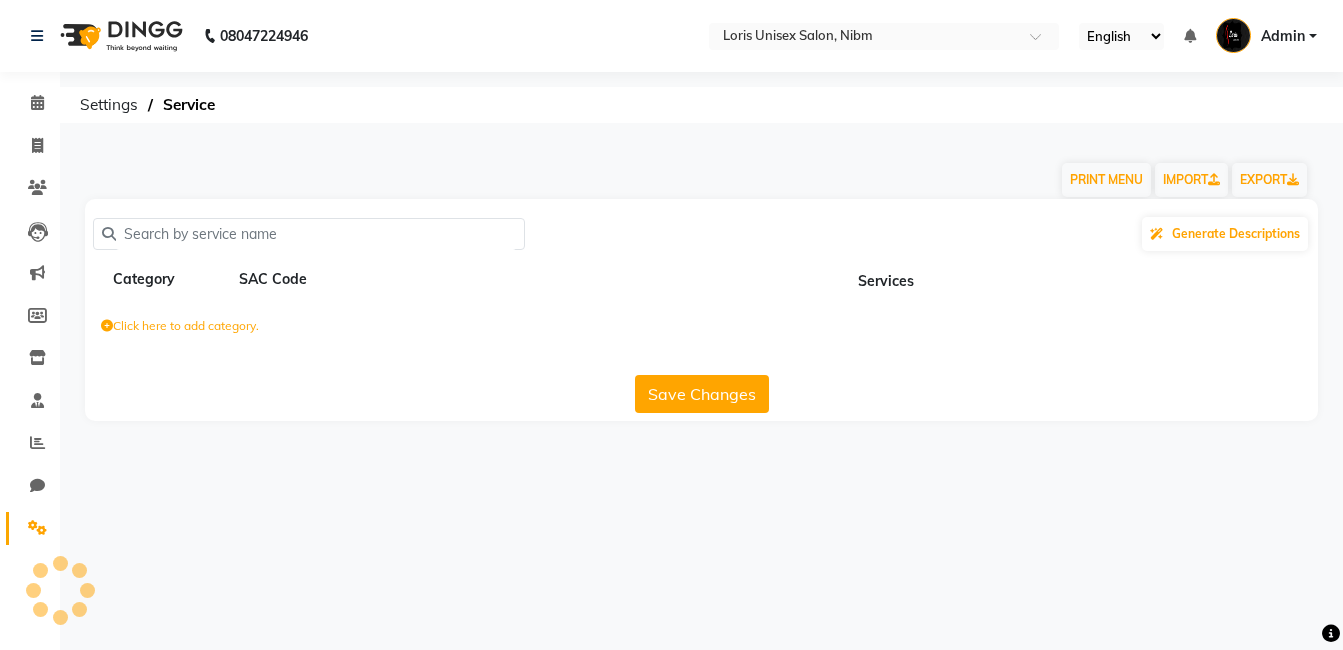 scroll, scrollTop: 0, scrollLeft: 0, axis: both 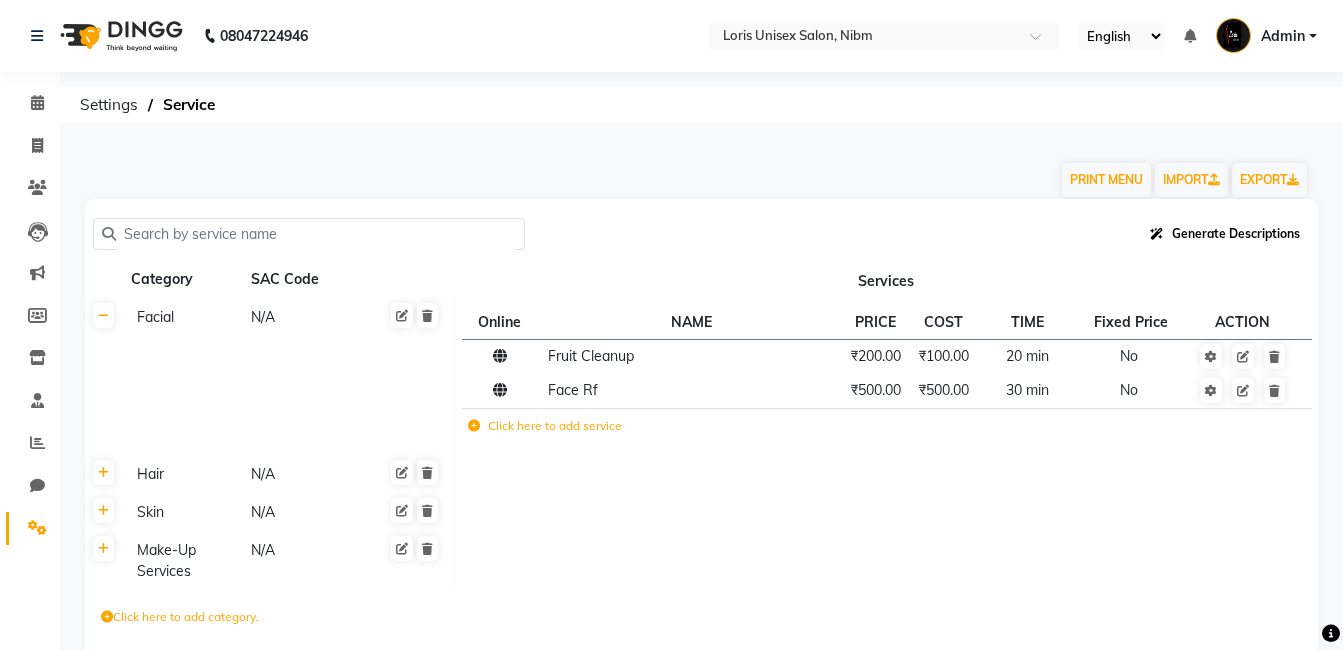 click on "Generate Descriptions" 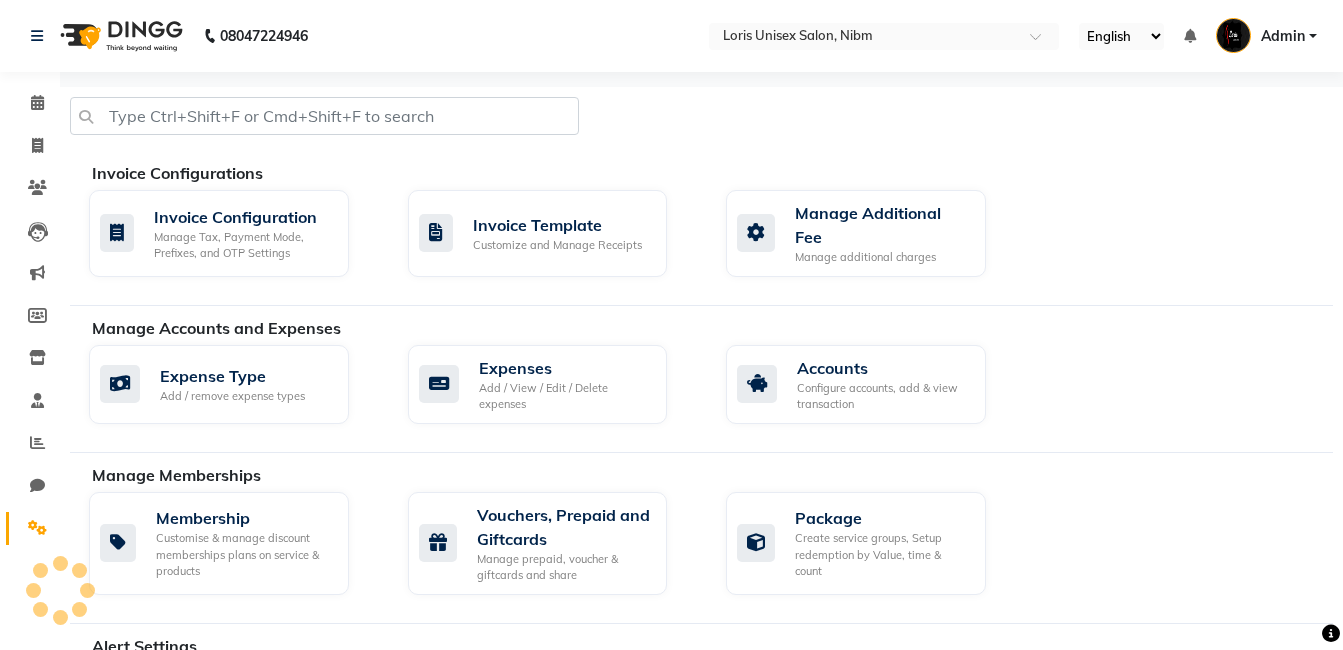 scroll, scrollTop: 92, scrollLeft: 0, axis: vertical 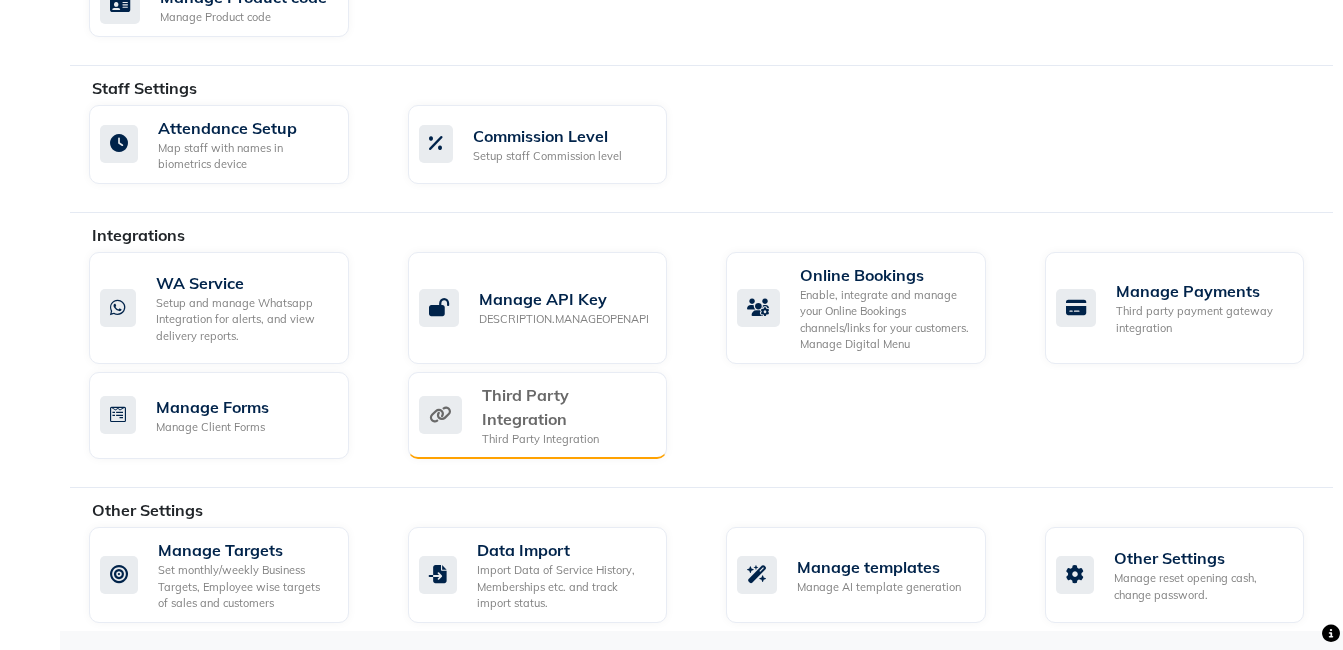 click on "Third Party Integration" 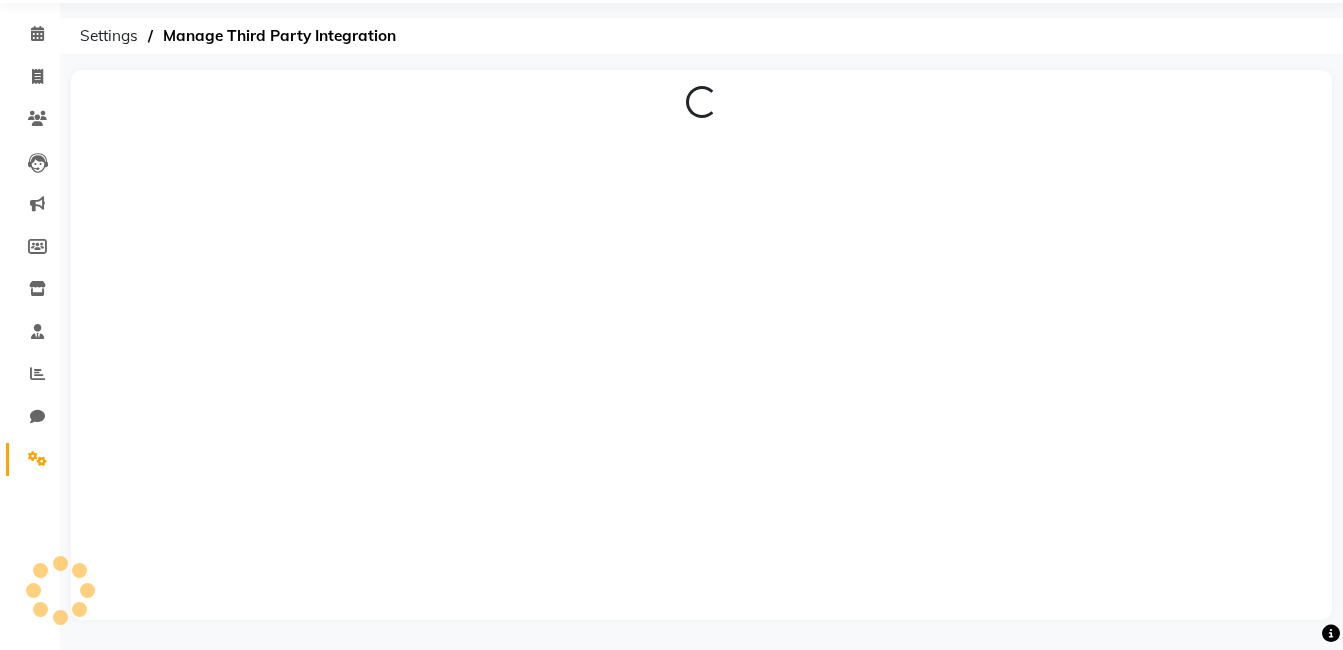 scroll, scrollTop: 69, scrollLeft: 0, axis: vertical 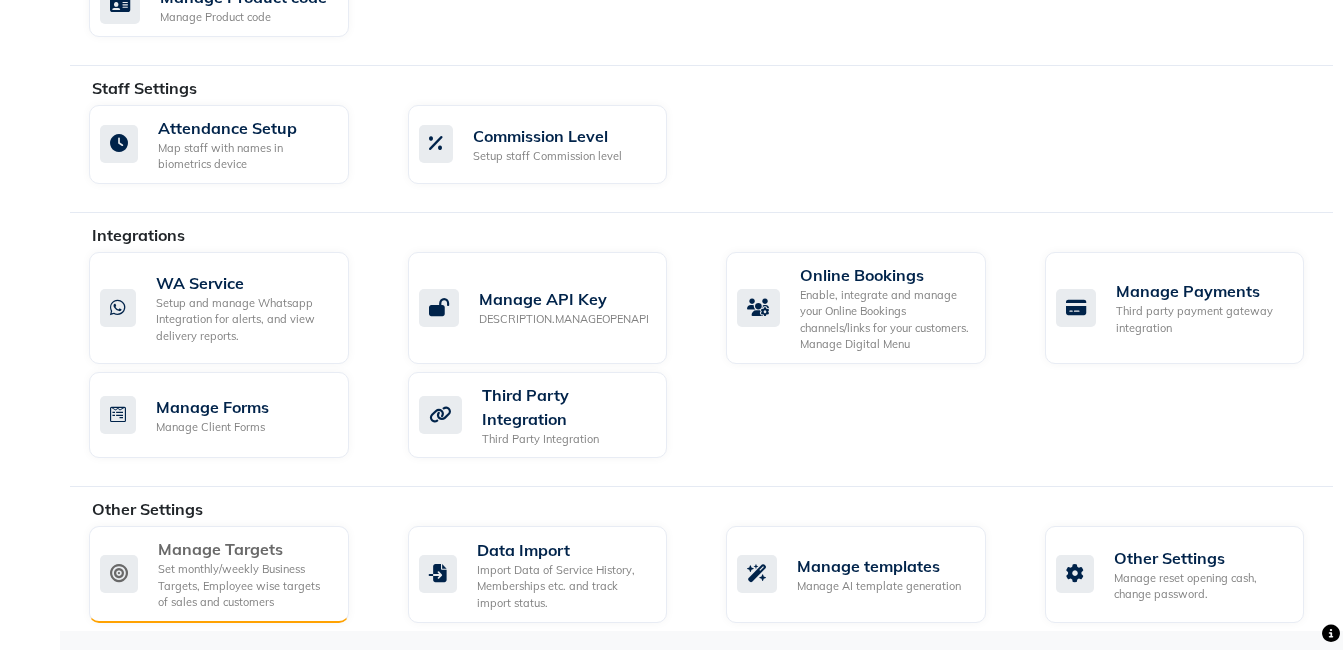 click on "Manage Targets" 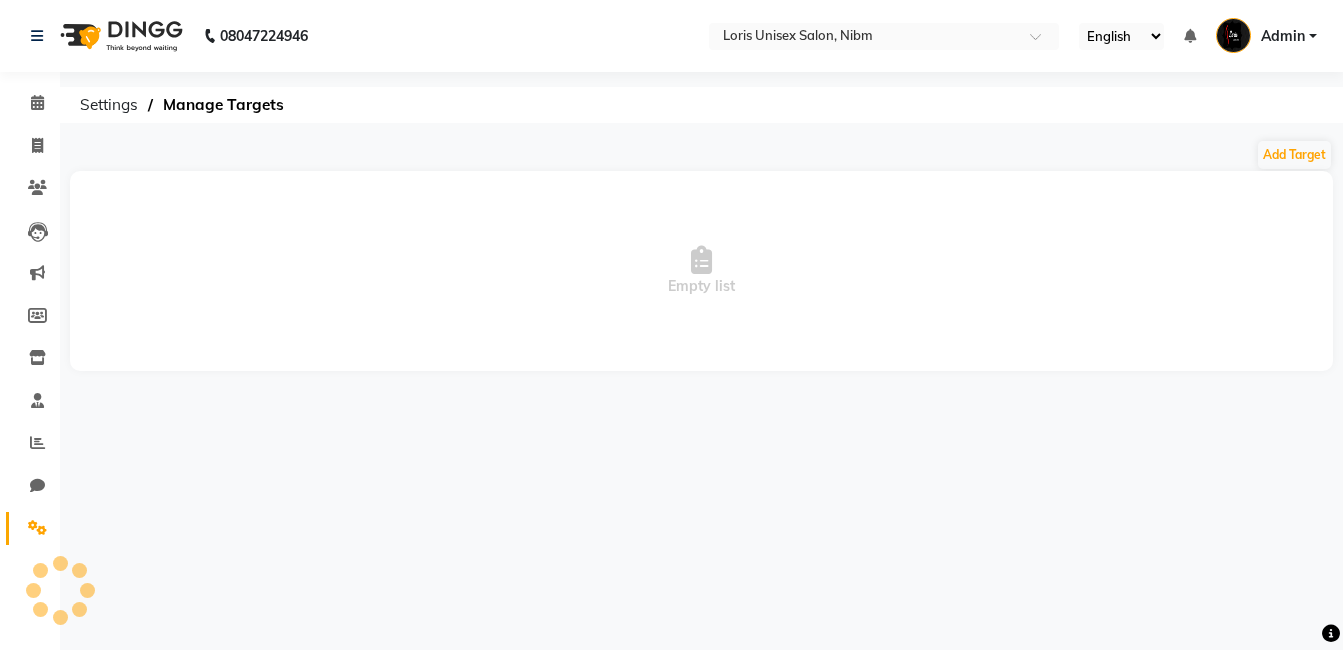 scroll, scrollTop: 0, scrollLeft: 0, axis: both 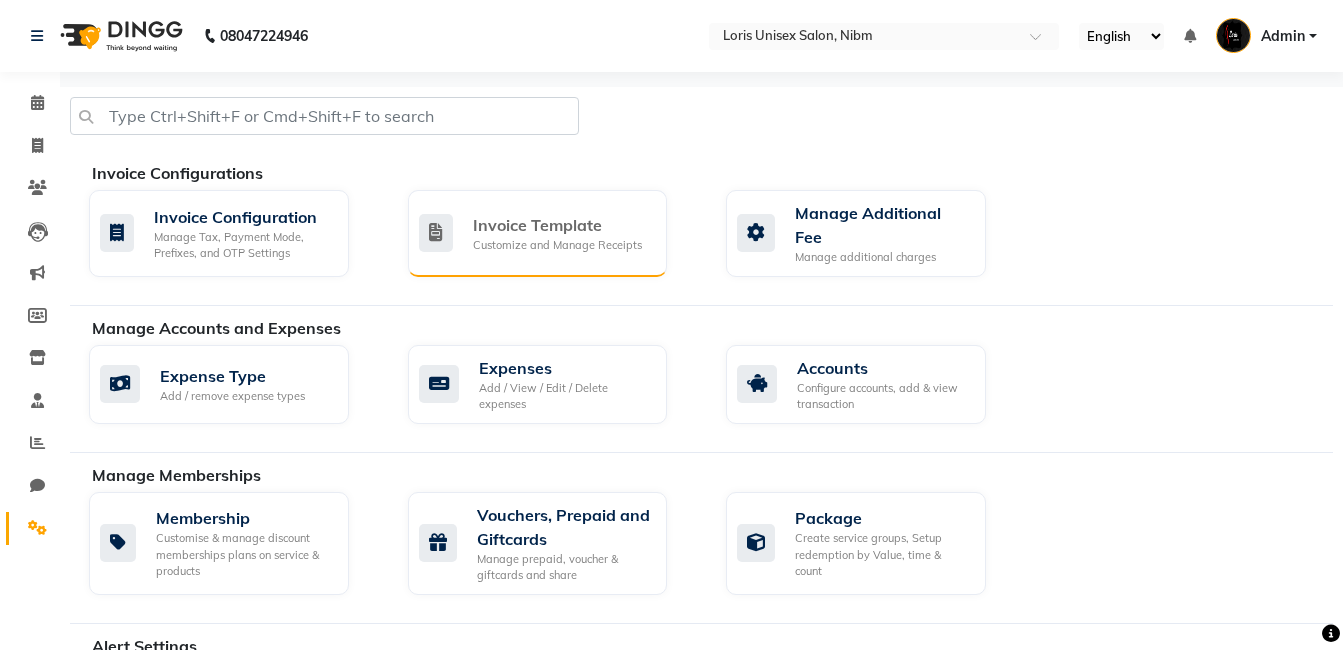 click on "Customize and Manage Receipts" 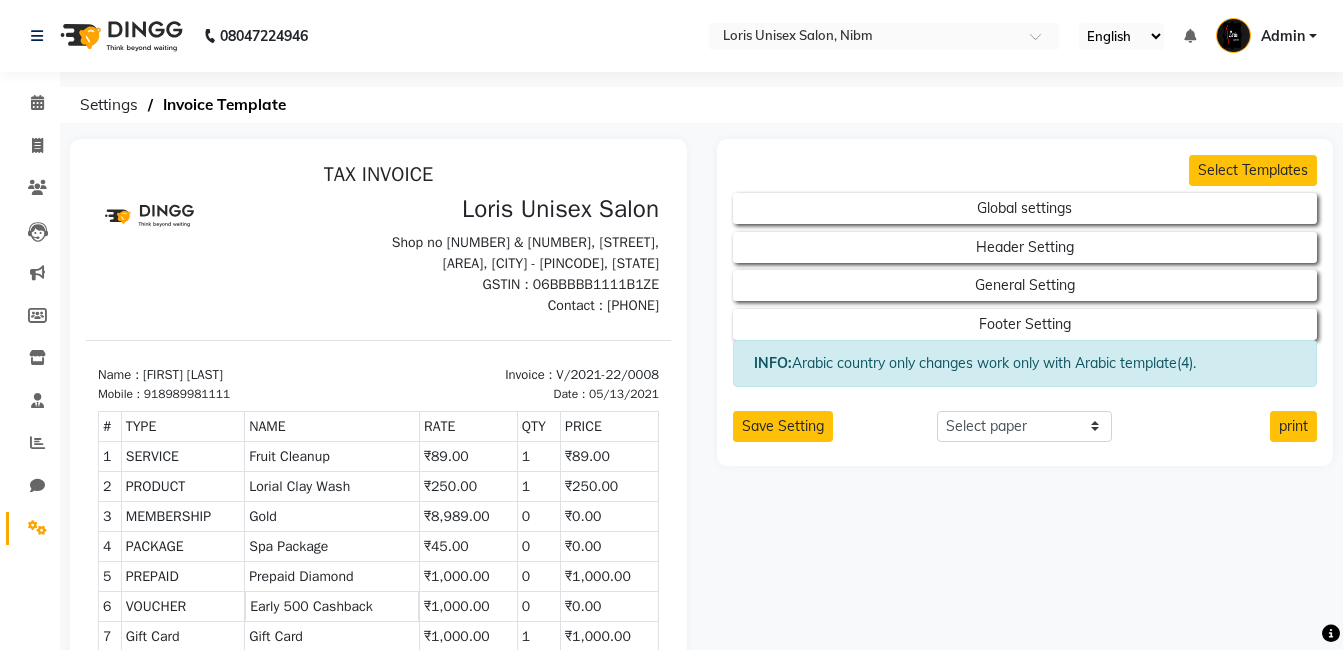 scroll, scrollTop: 0, scrollLeft: 0, axis: both 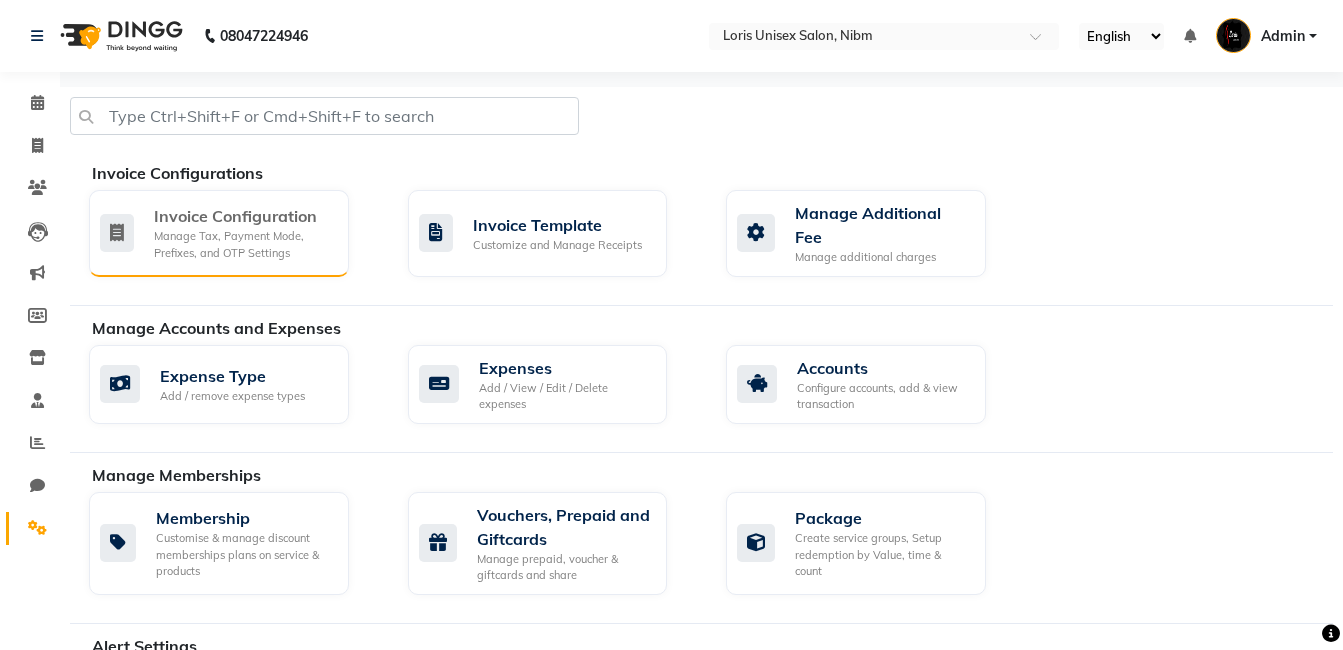 click on "Manage Tax, Payment Mode, Prefixes, and OTP Settings" 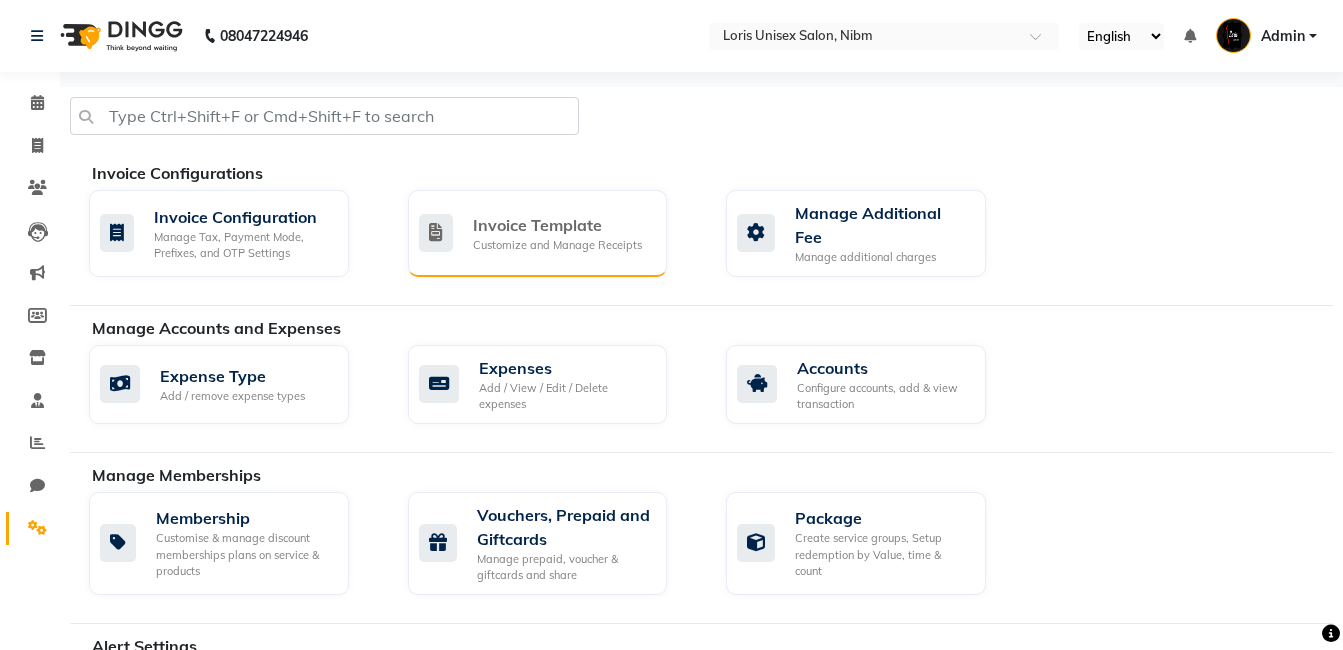 click on "Customize and Manage Receipts" 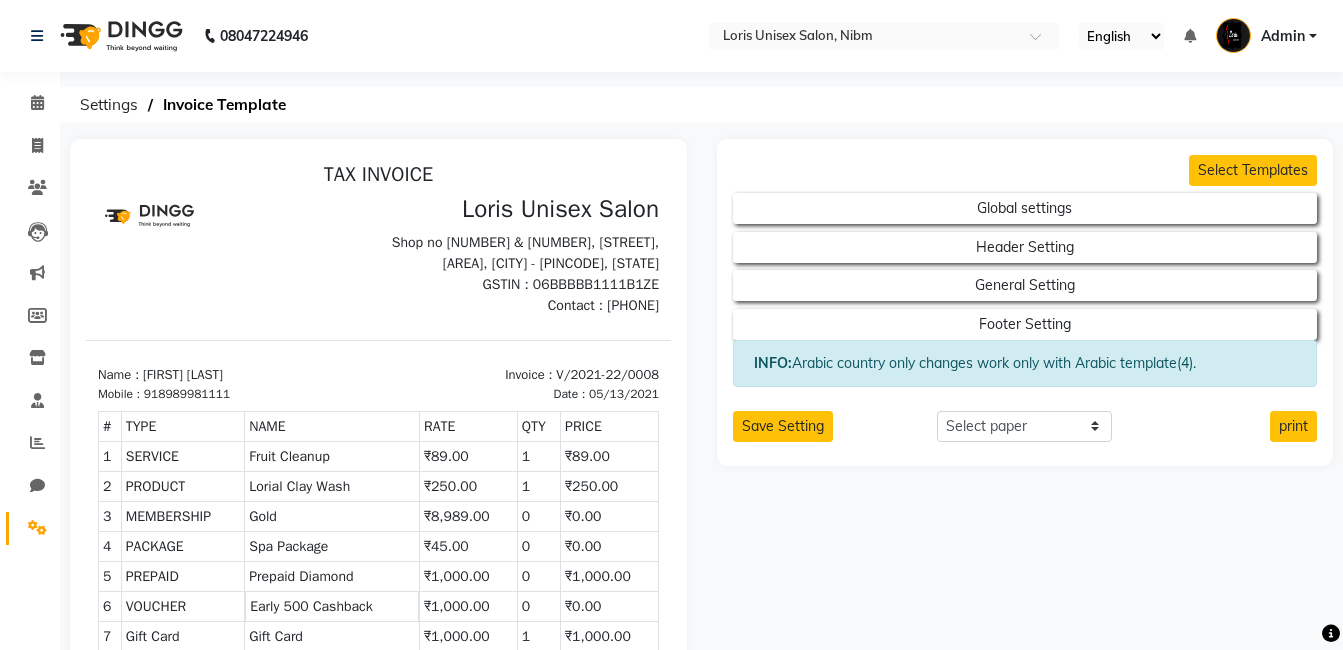 scroll, scrollTop: 0, scrollLeft: 0, axis: both 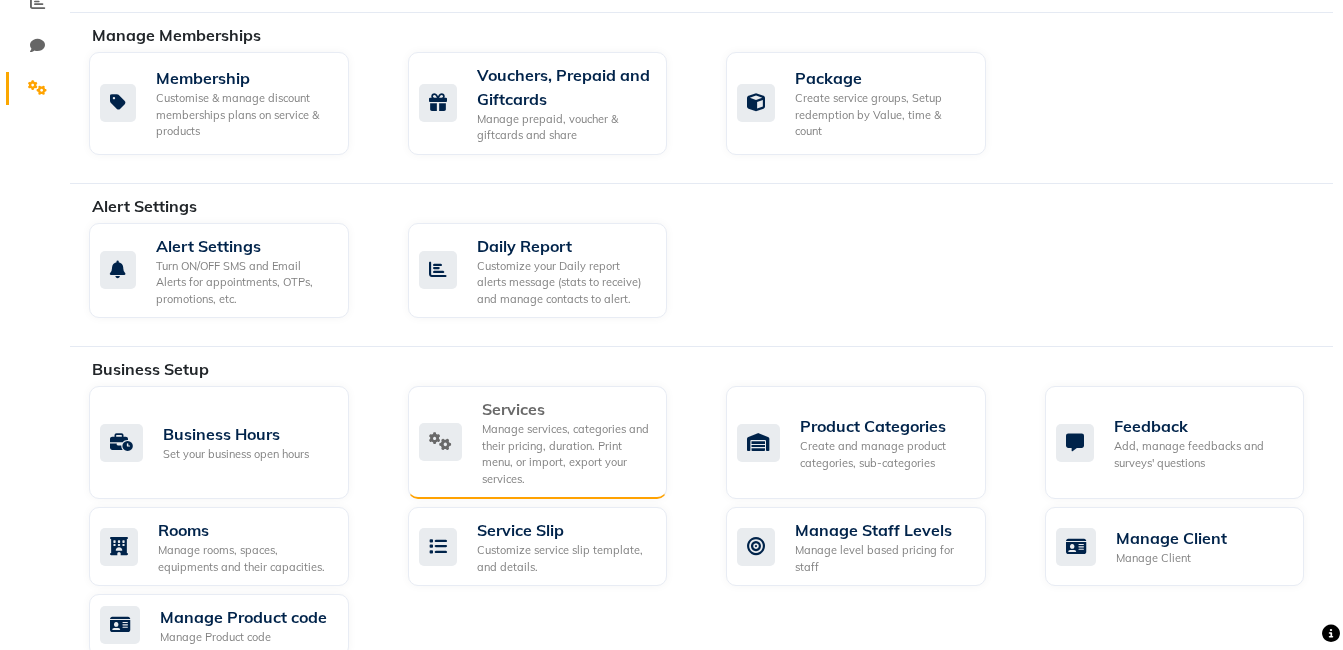 click on "Services" 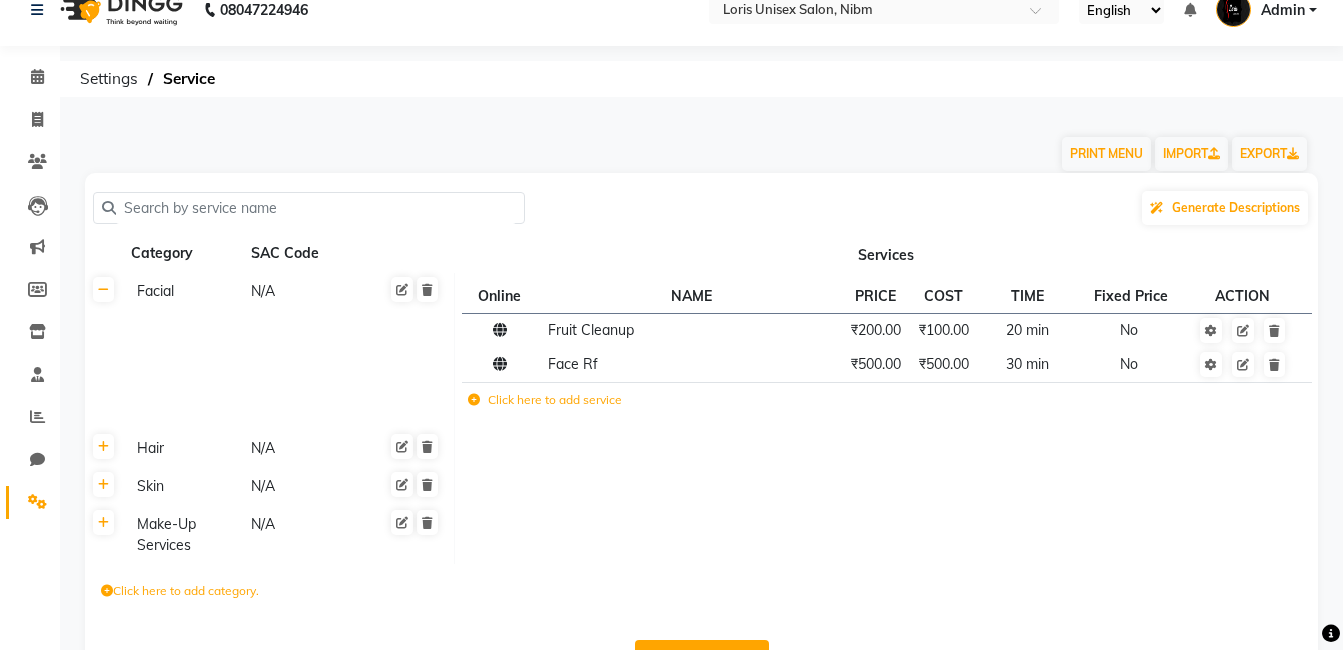 scroll, scrollTop: 92, scrollLeft: 0, axis: vertical 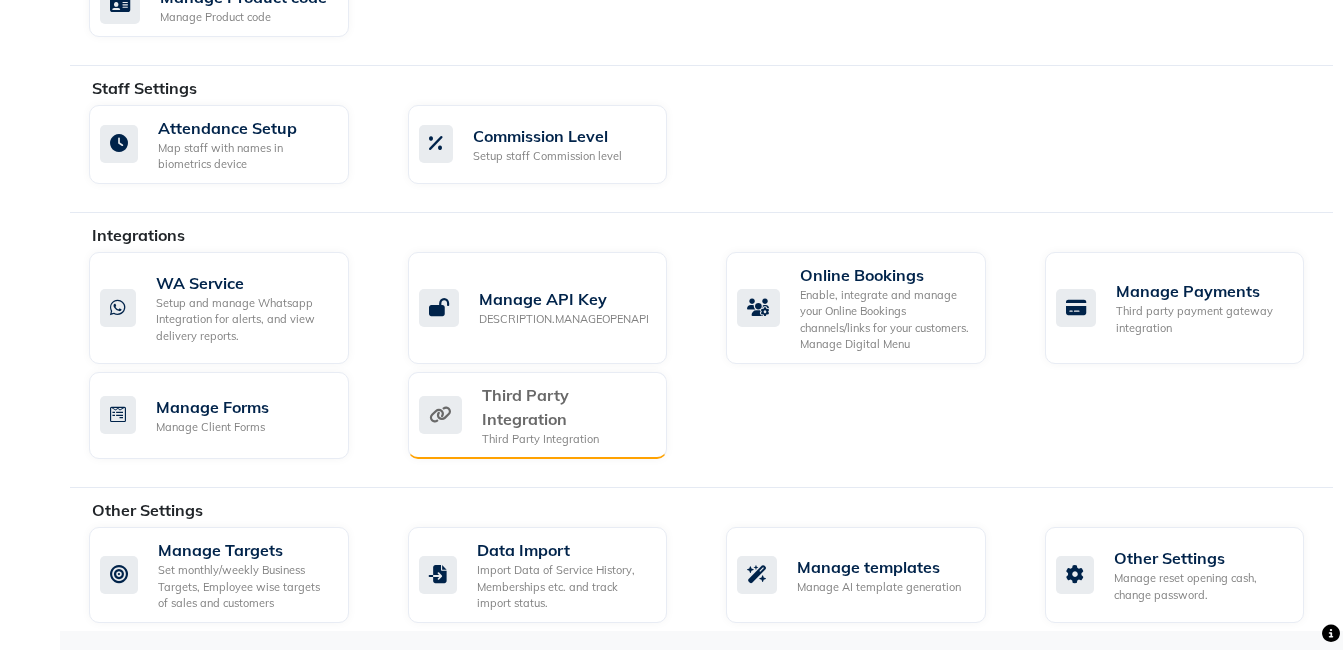 click on "Third Party Integration Third Party Integration" 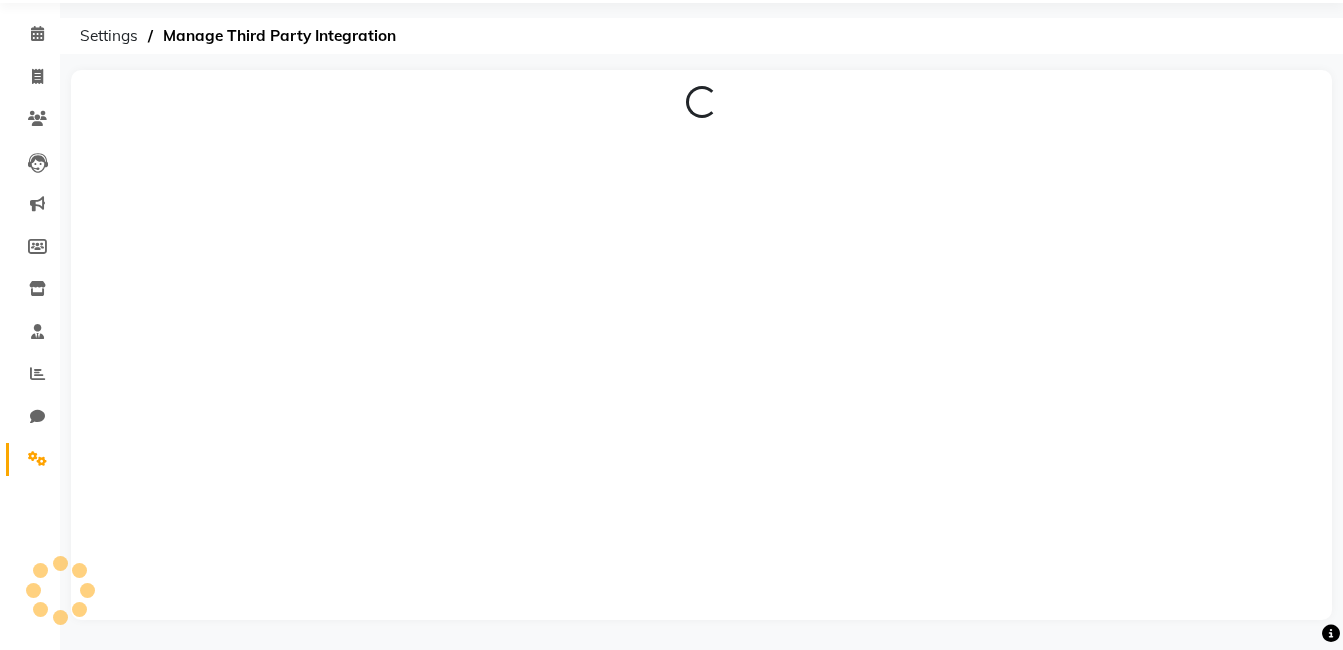 scroll, scrollTop: 69, scrollLeft: 0, axis: vertical 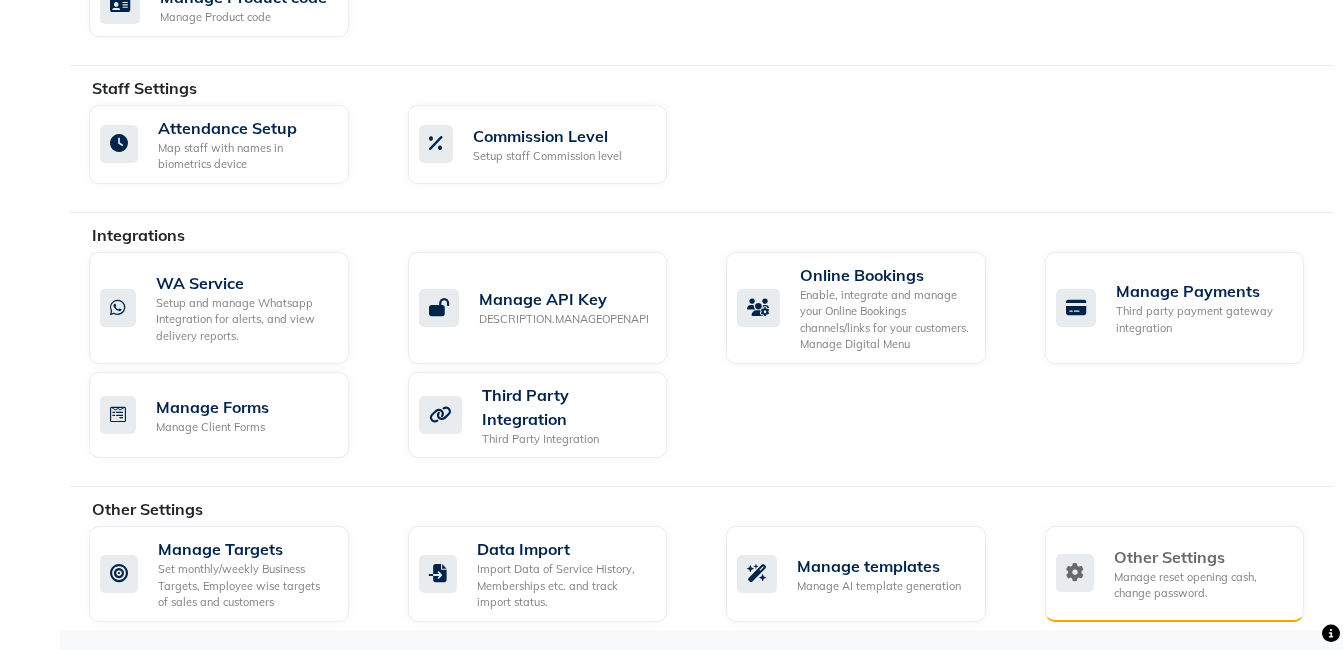 click on "Manage reset opening cash, change password." 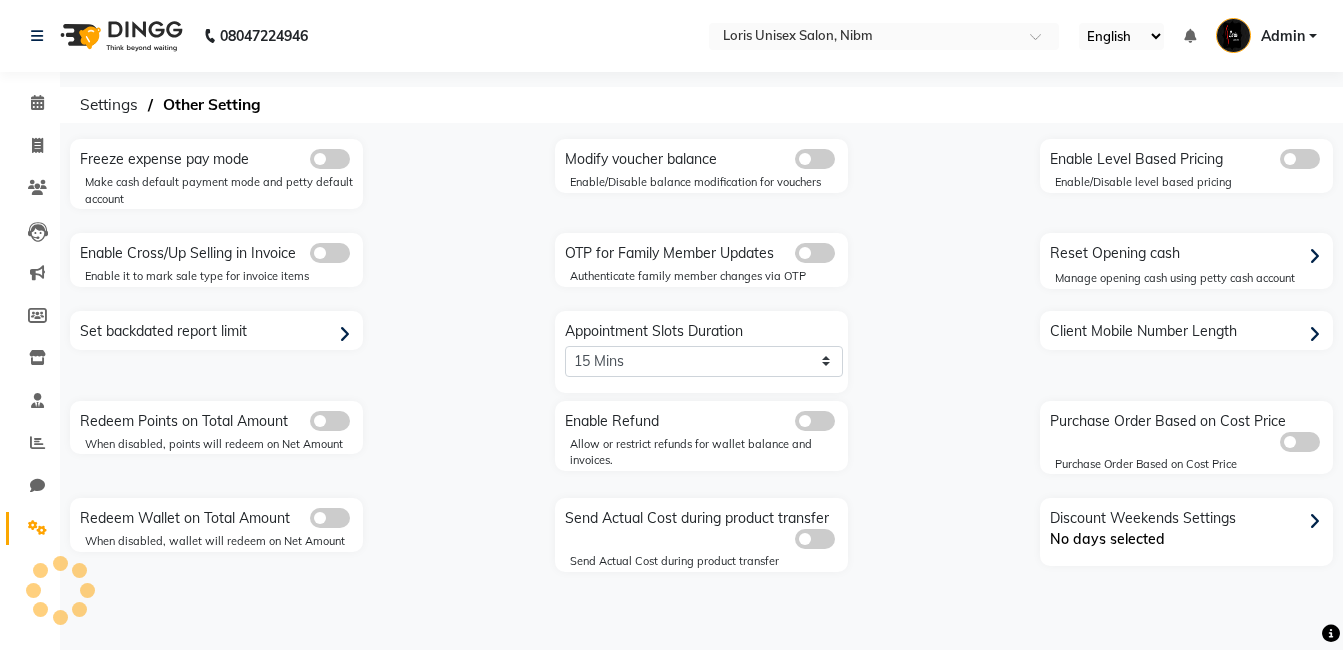 scroll, scrollTop: 0, scrollLeft: 0, axis: both 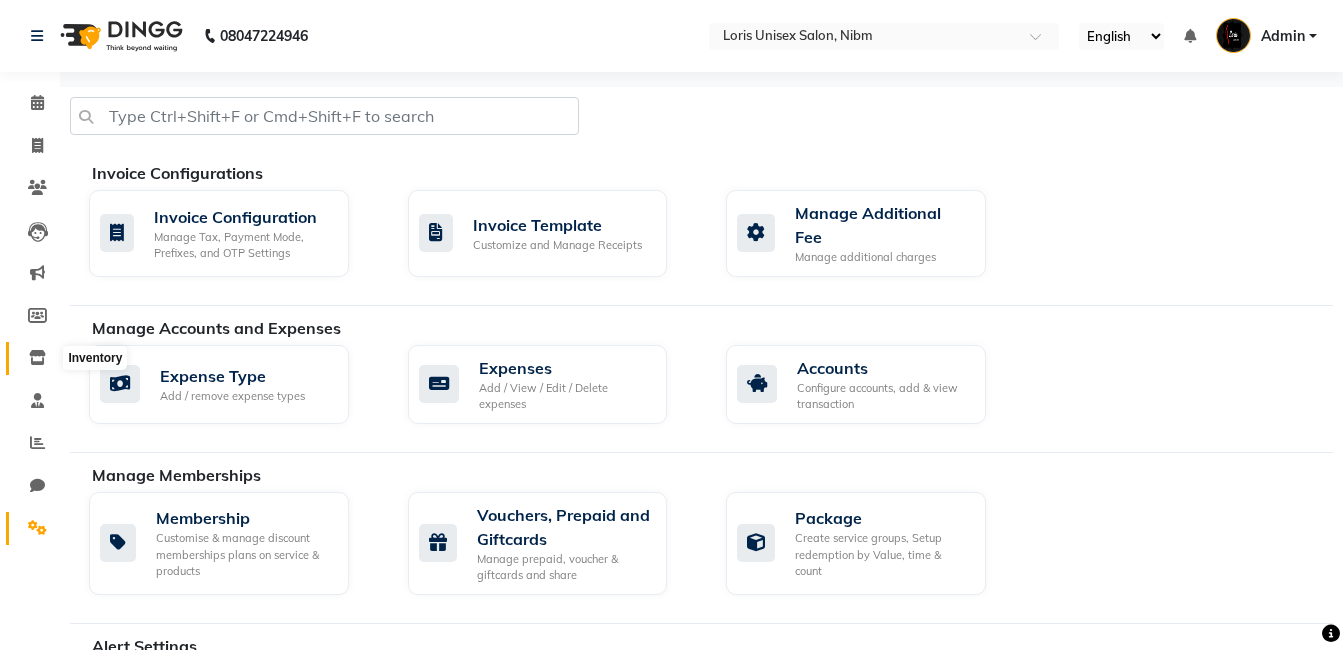 click 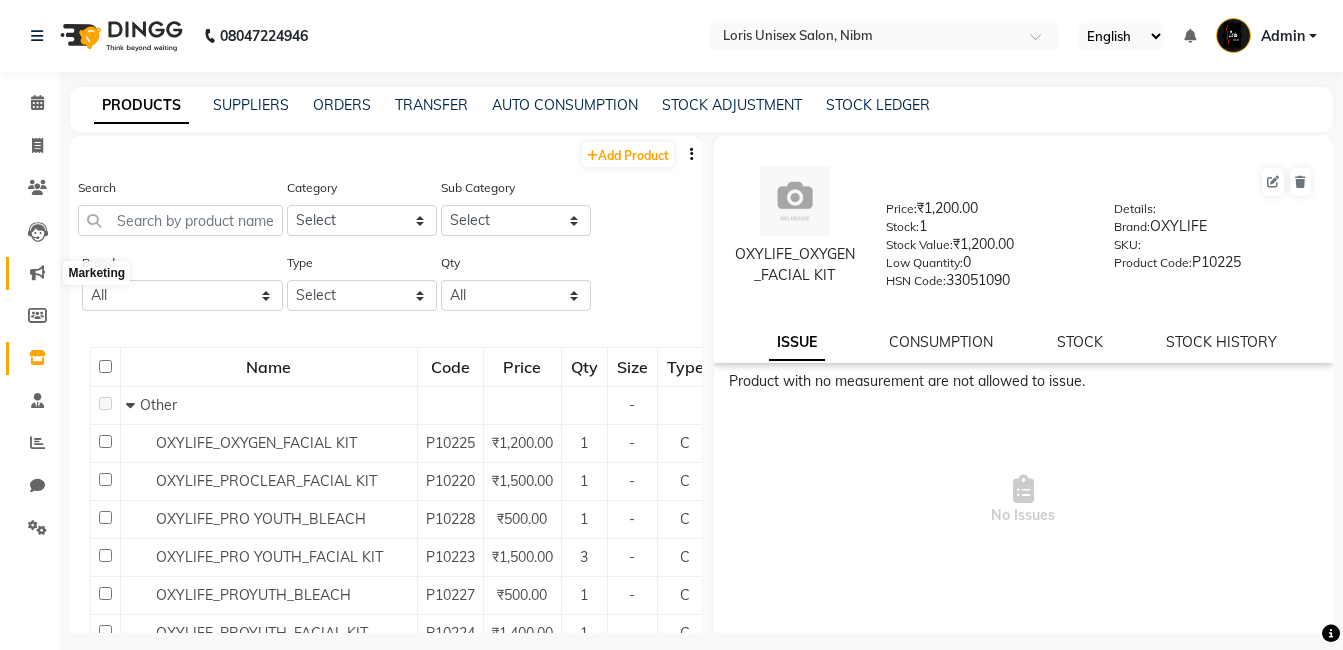 click 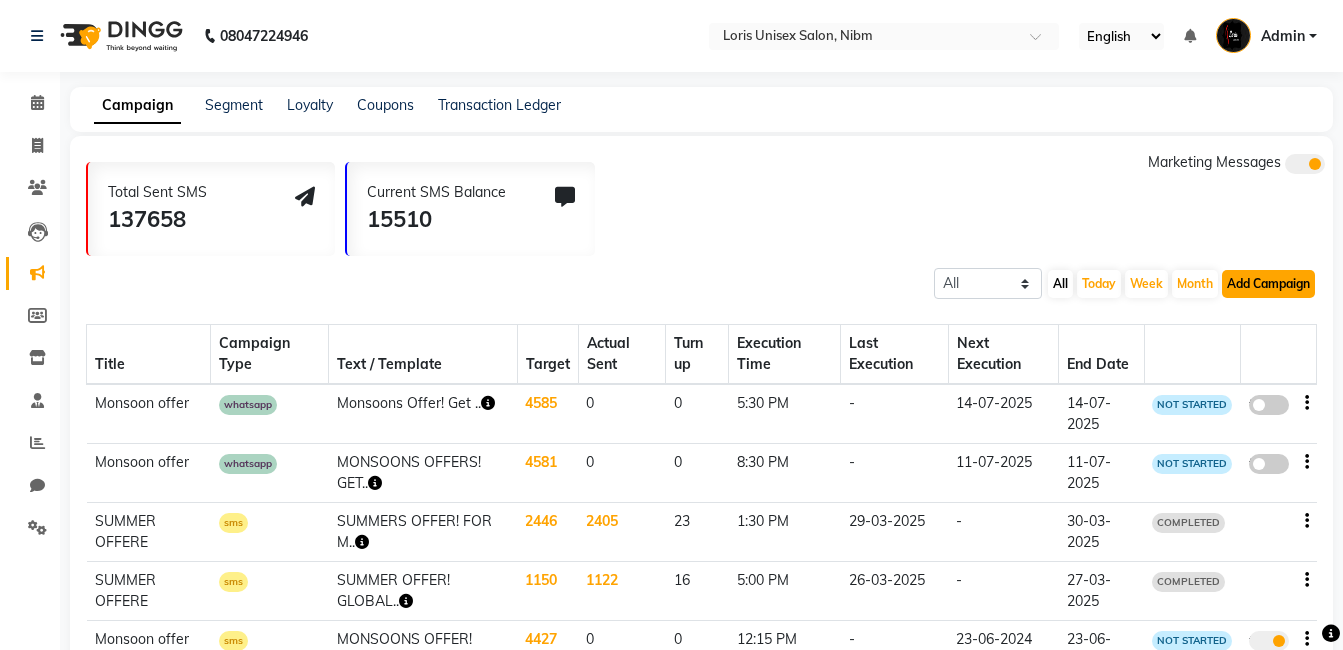 click on "Add Campaign" at bounding box center [1268, 284] 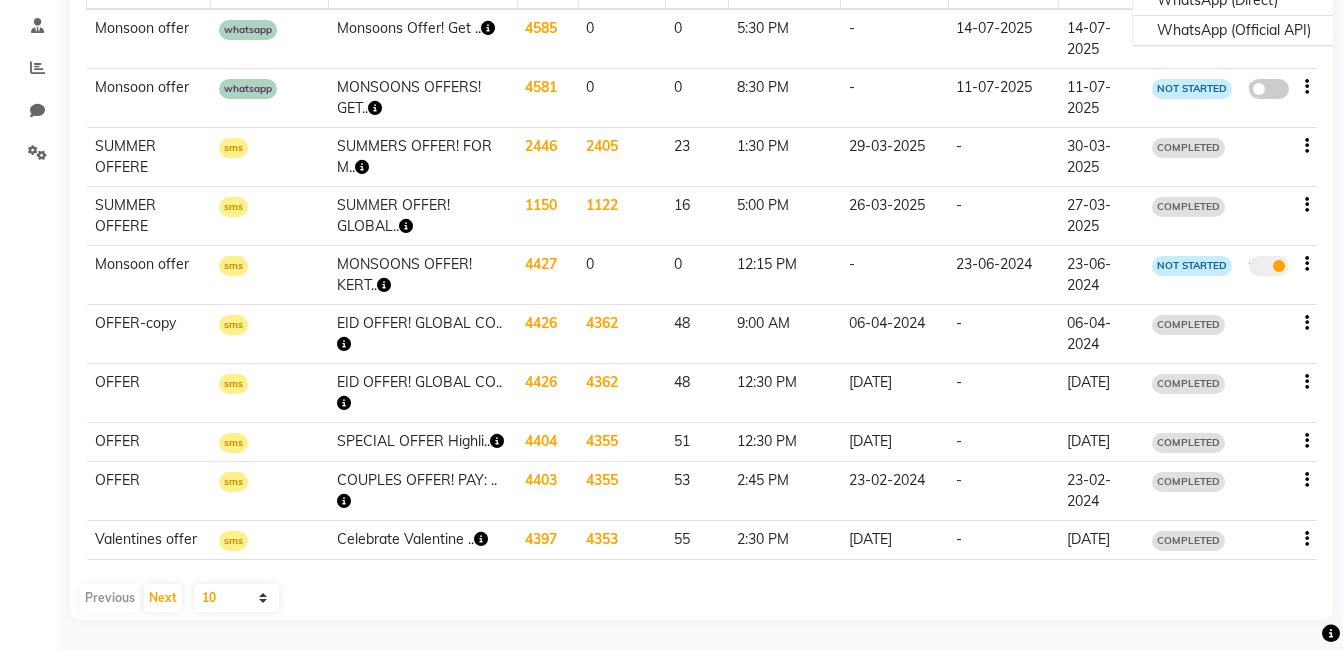 scroll, scrollTop: 0, scrollLeft: 0, axis: both 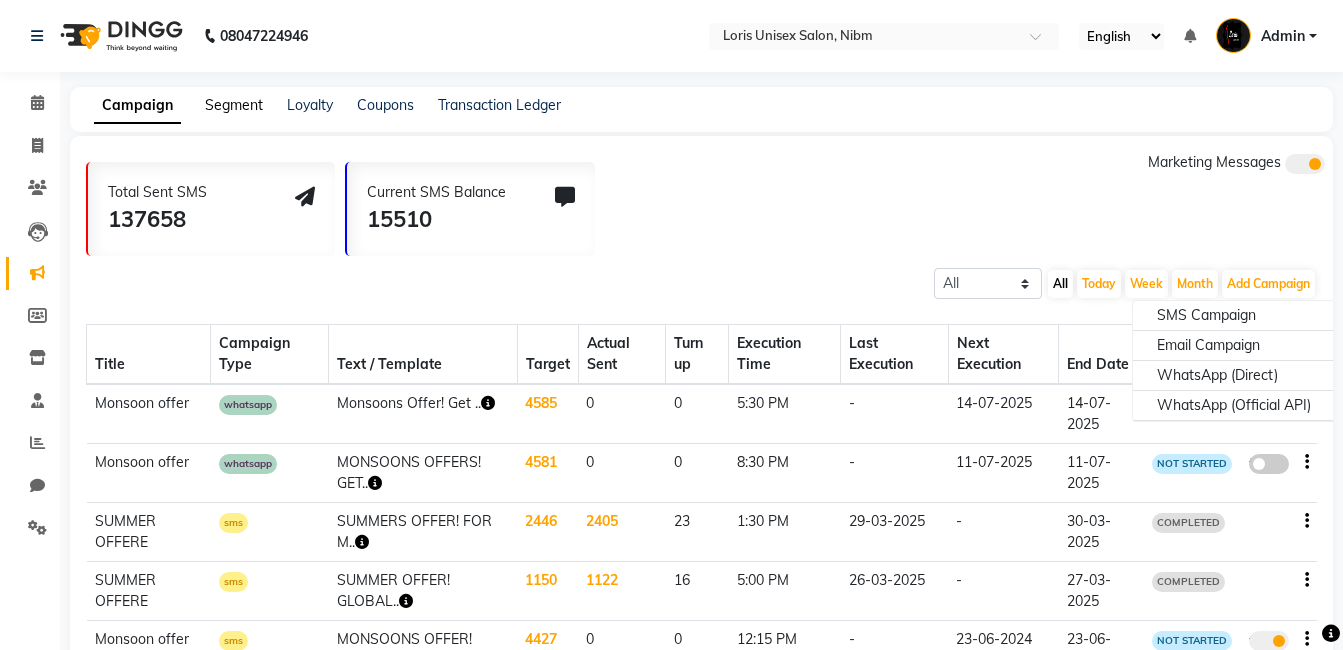 click on "Segment" 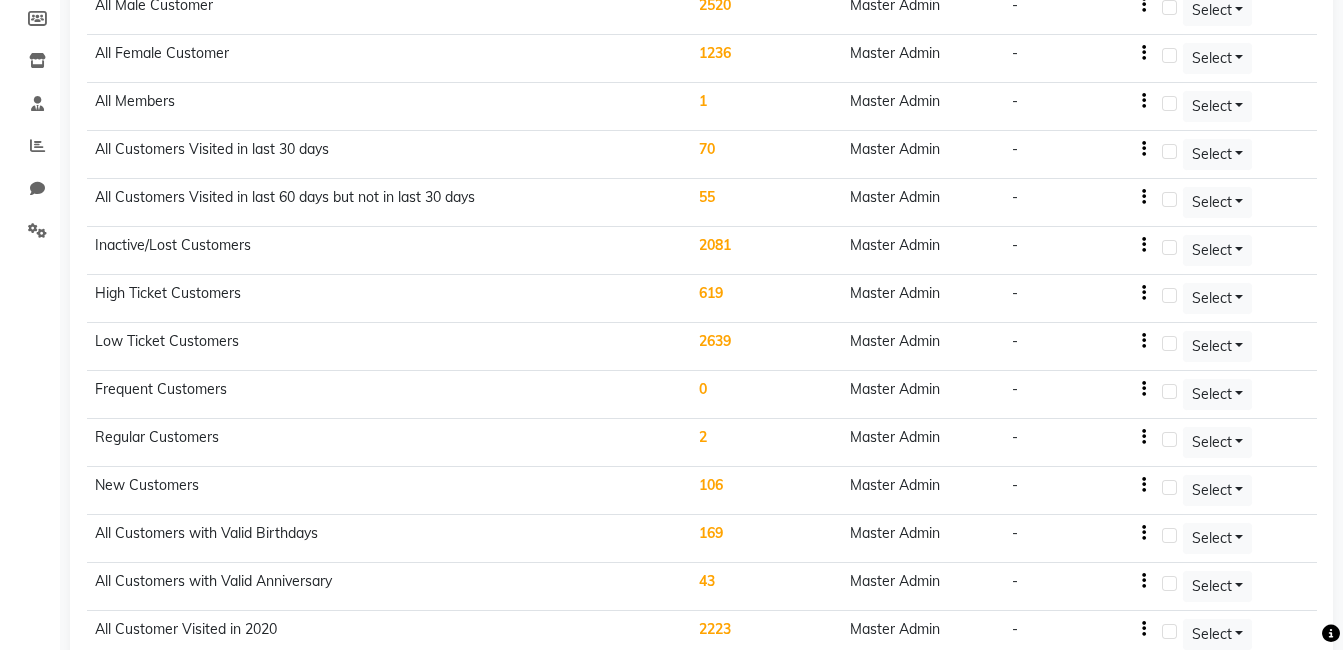 scroll, scrollTop: 400, scrollLeft: 0, axis: vertical 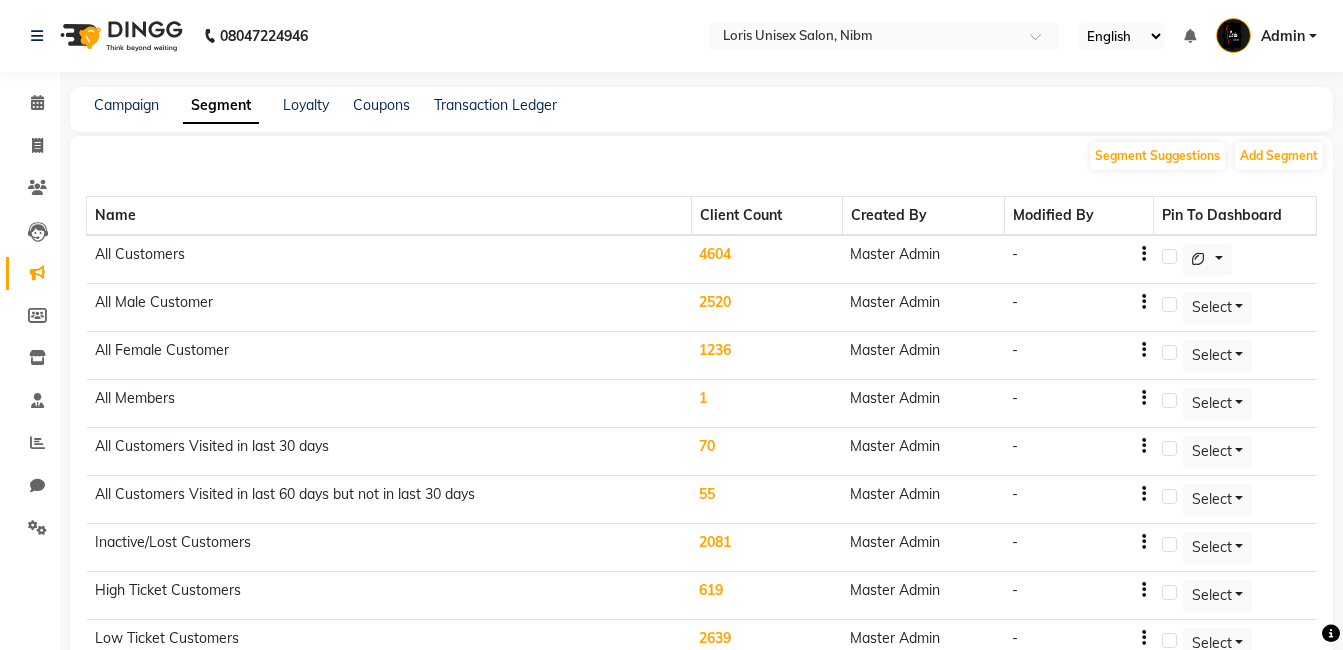 click on "Campaign Segment Loyalty Coupons Transaction Ledger" 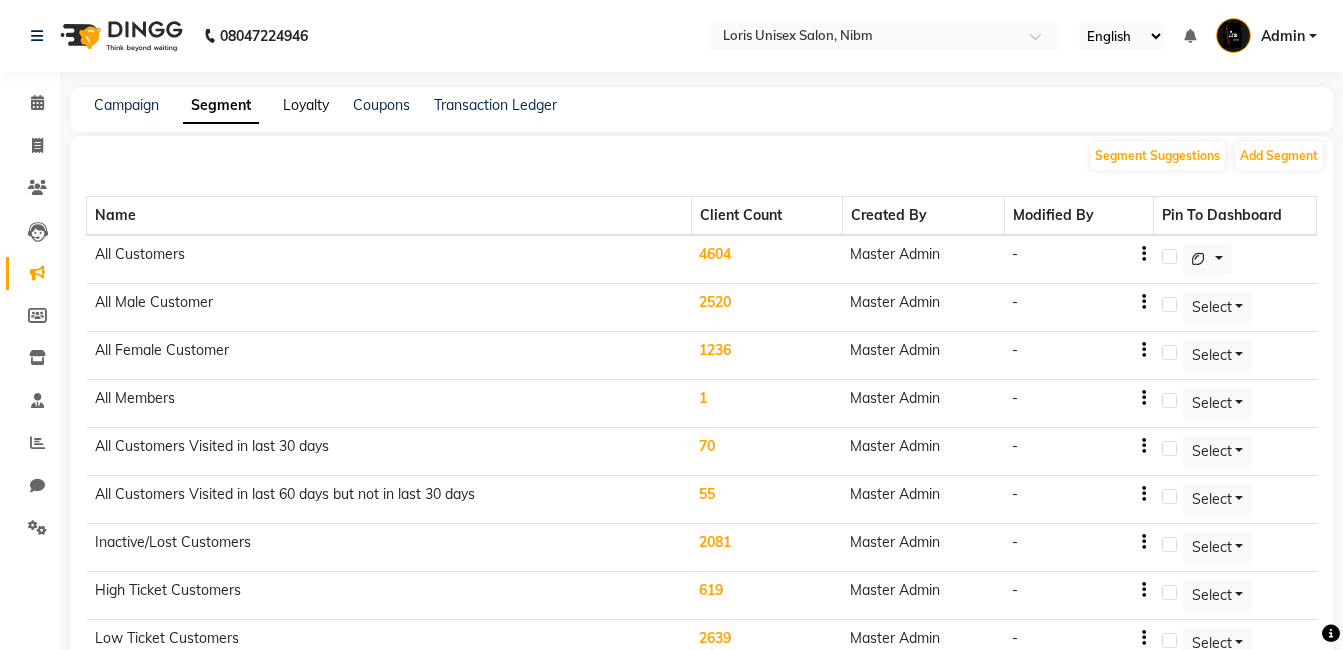 click on "Loyalty" 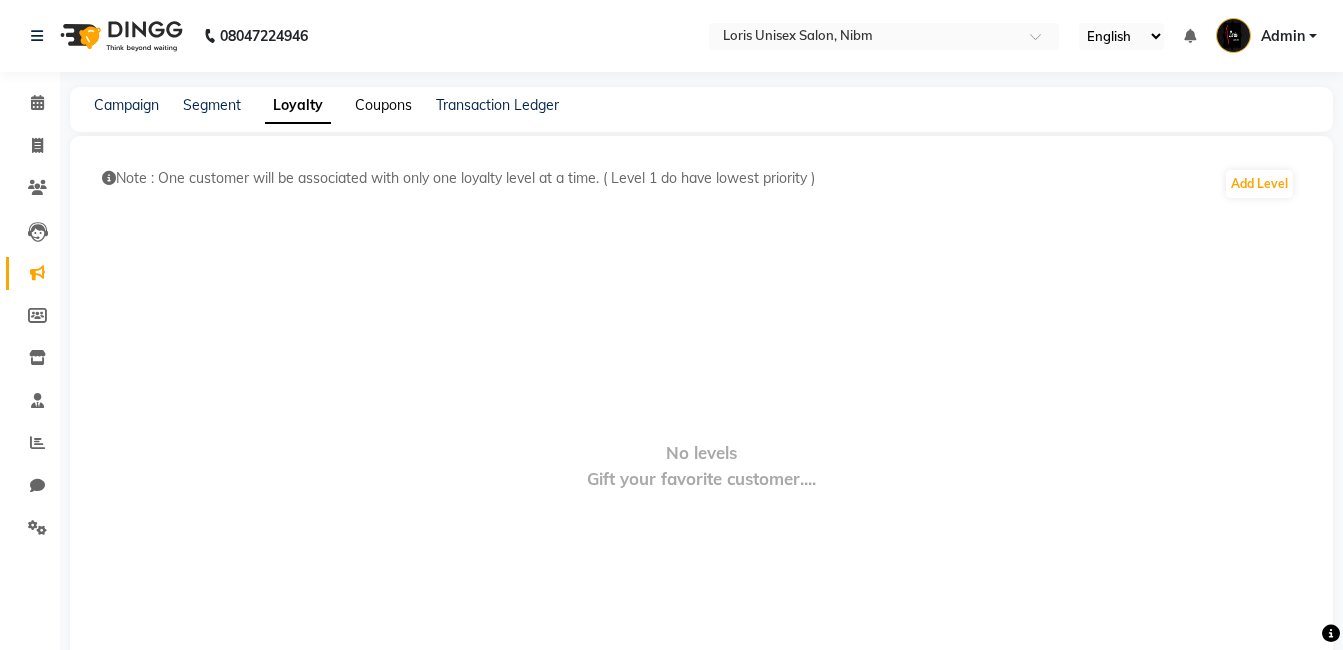 click on "Coupons" 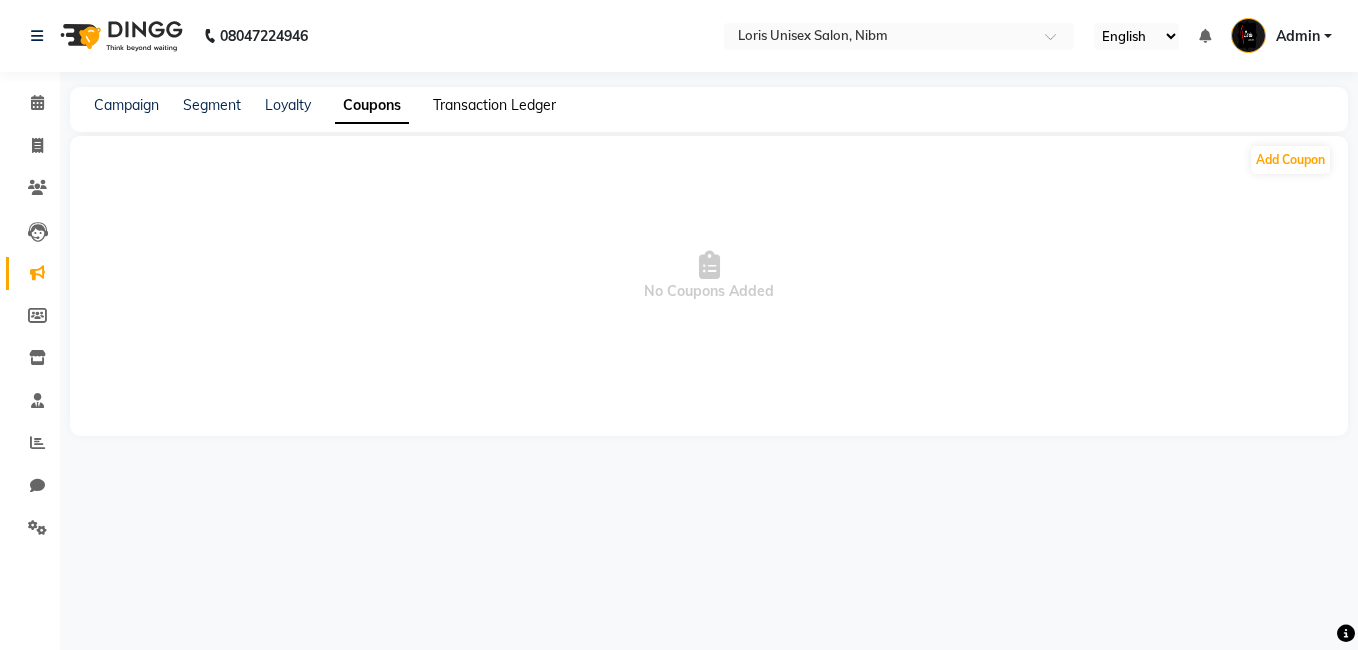 click on "Transaction Ledger" 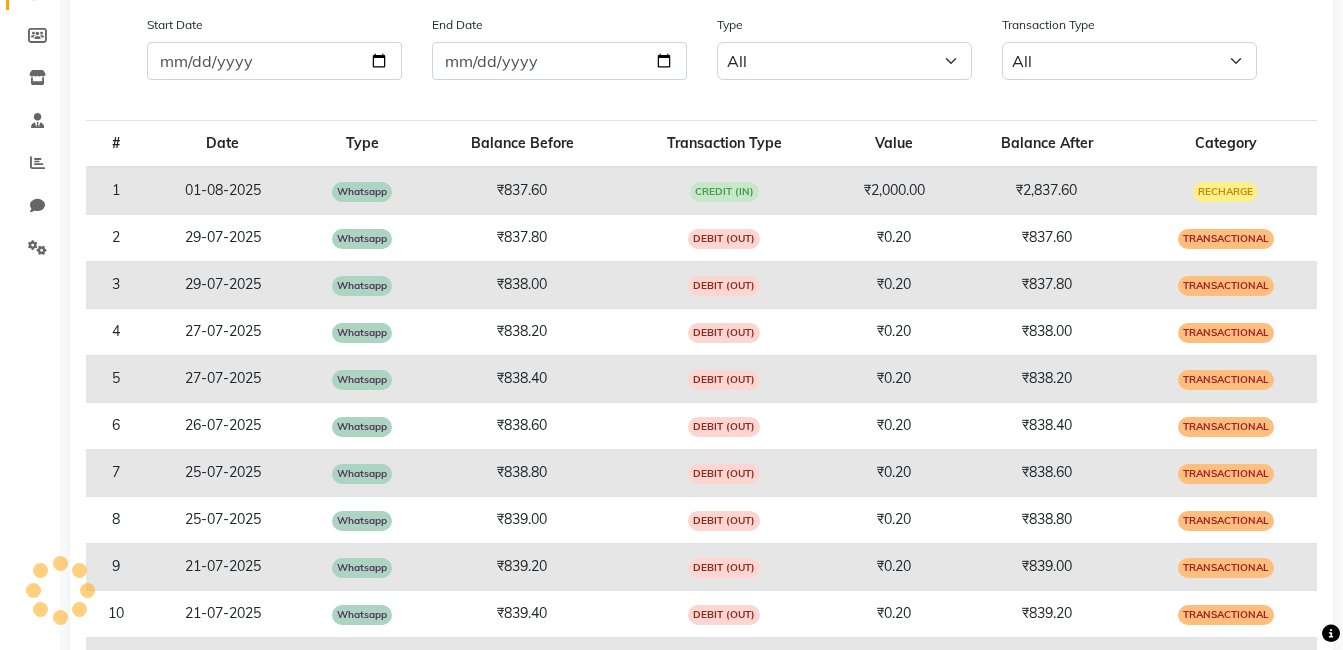 scroll, scrollTop: 320, scrollLeft: 0, axis: vertical 